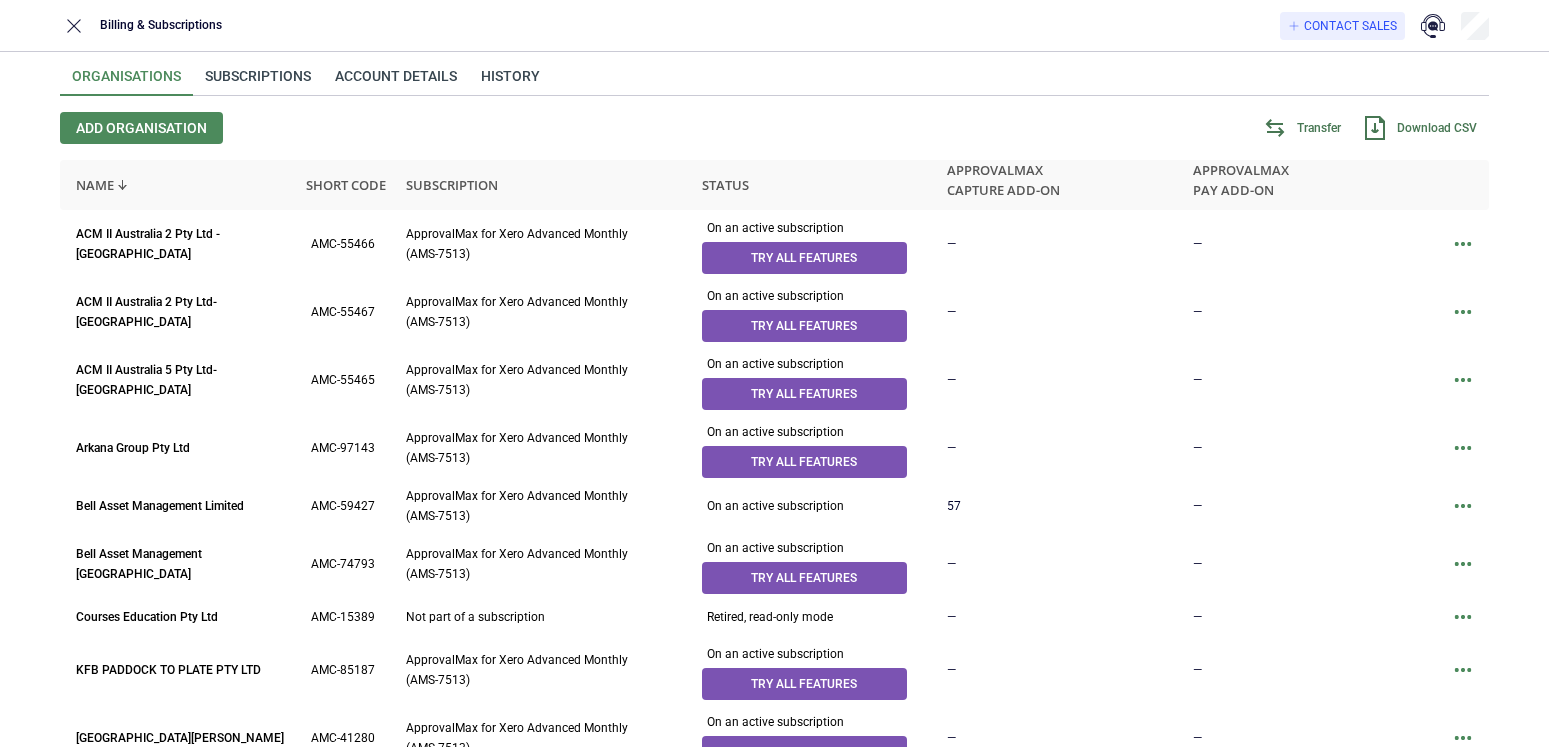 scroll, scrollTop: 0, scrollLeft: 0, axis: both 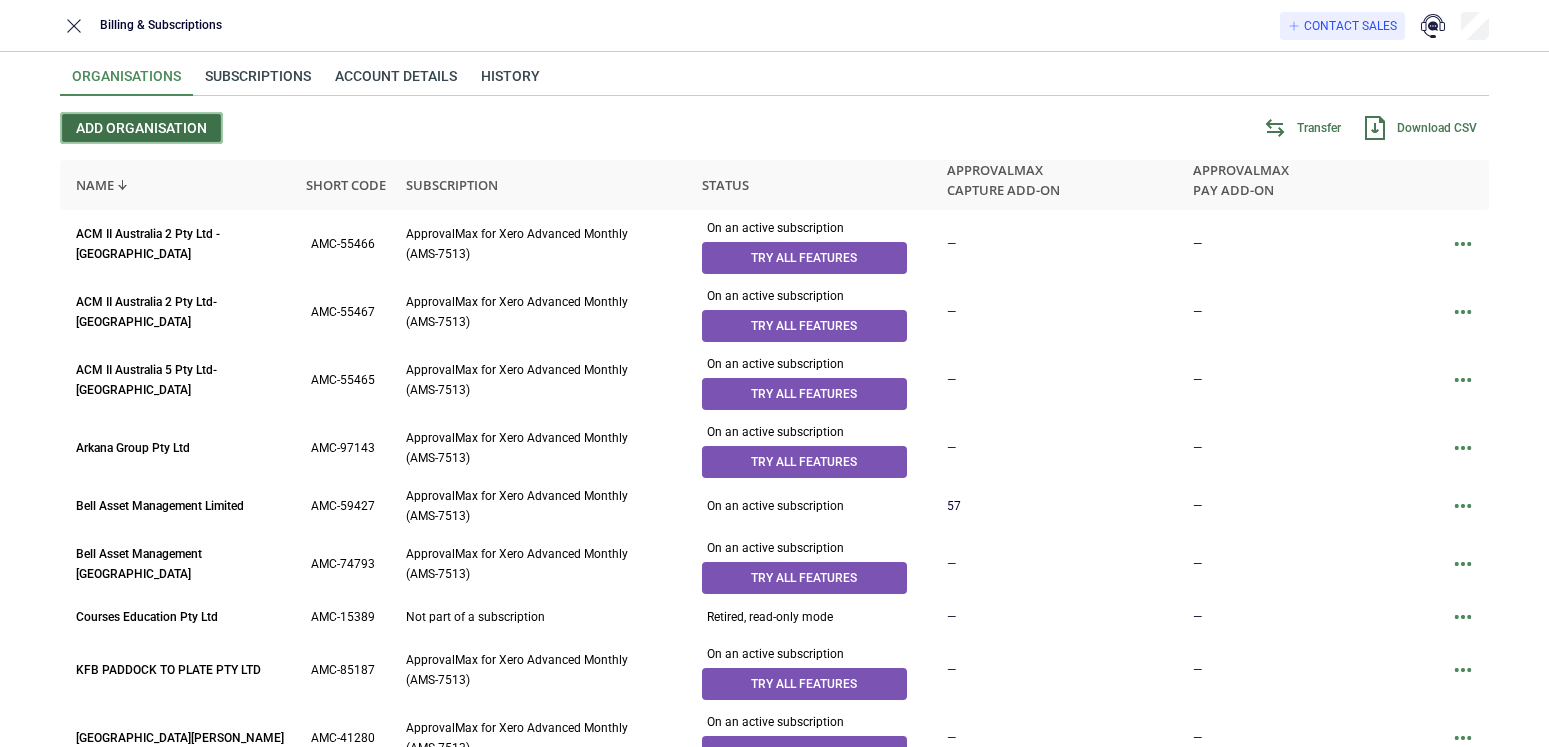 click on "Add organisation" at bounding box center (141, 128) 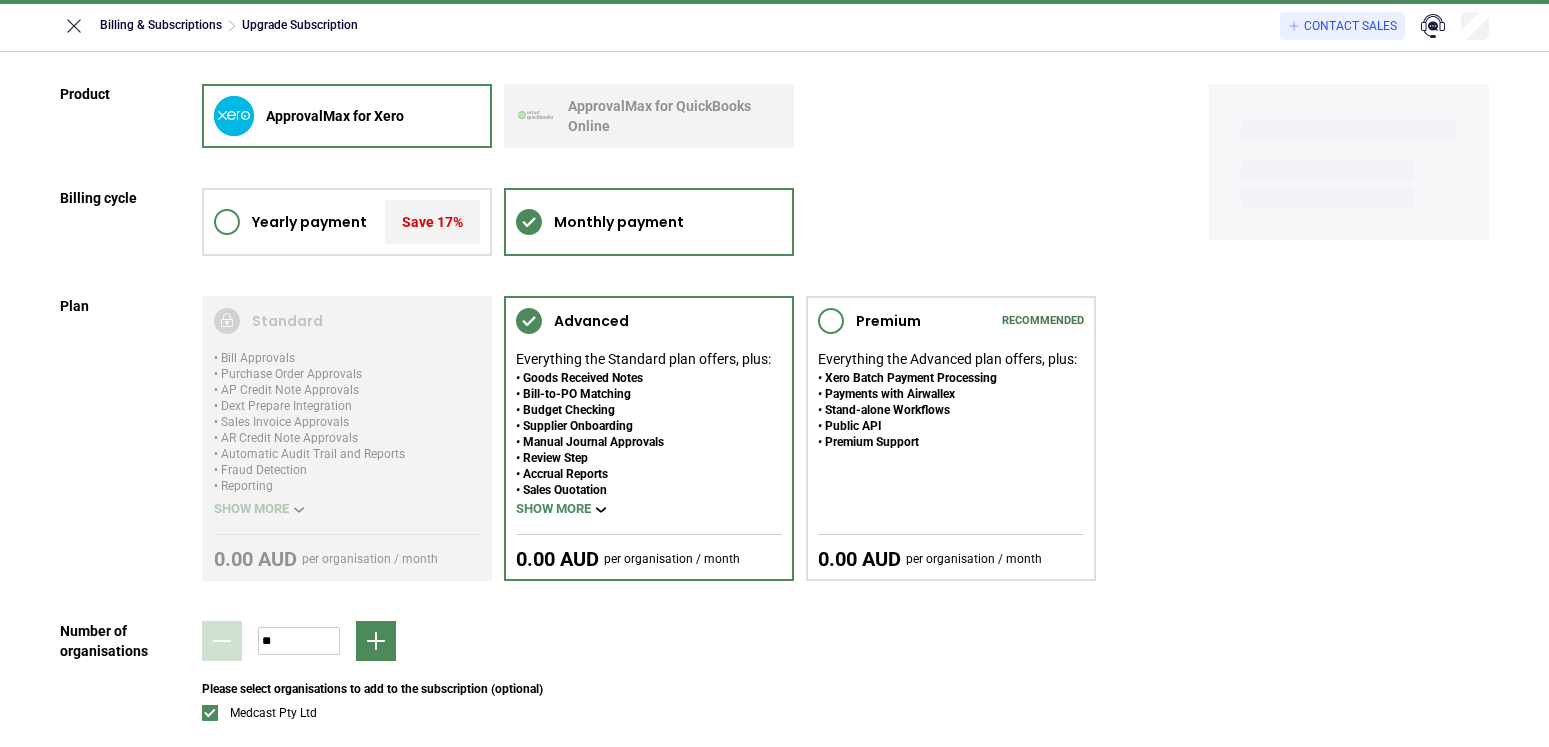 scroll, scrollTop: 0, scrollLeft: 0, axis: both 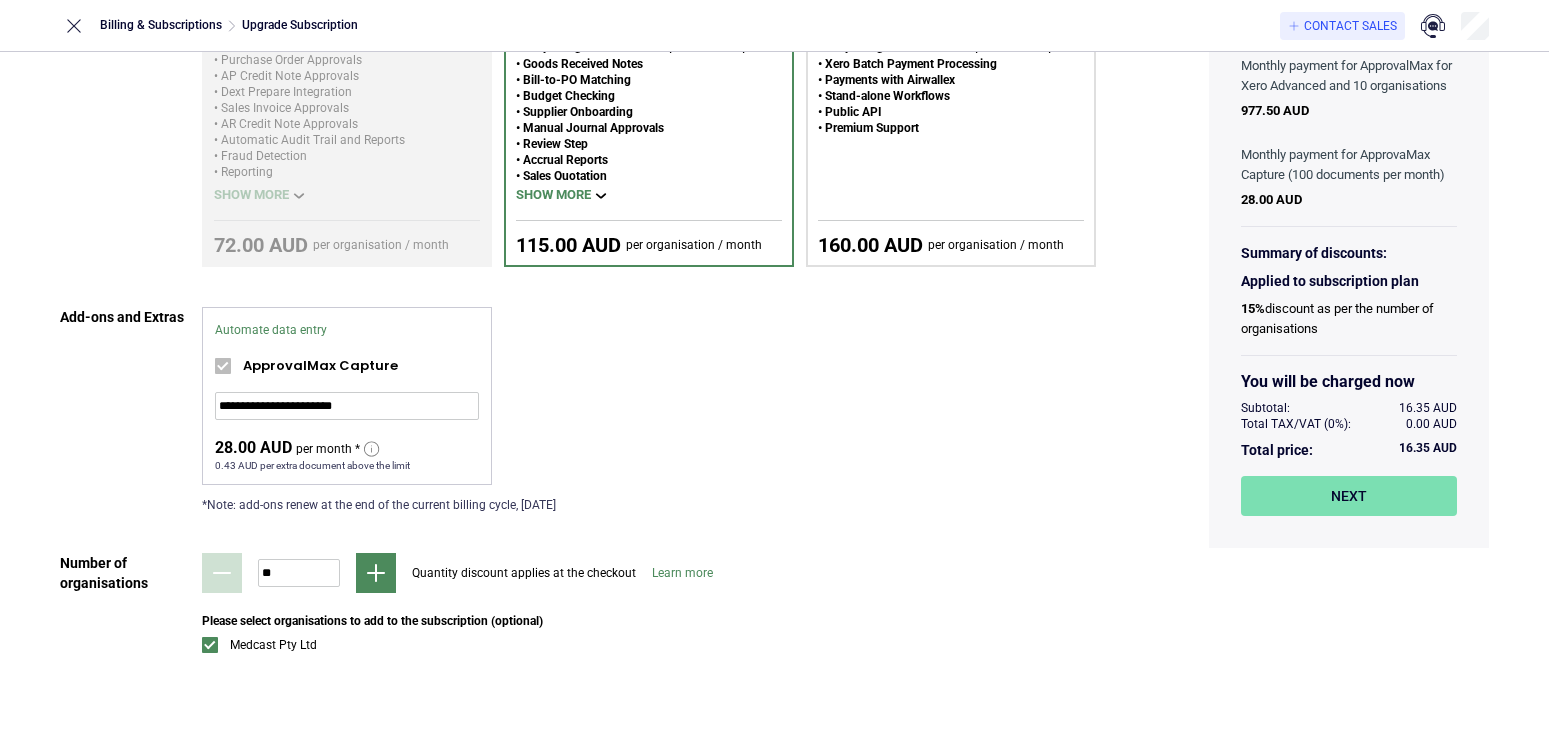 click on "Next" at bounding box center [1349, 496] 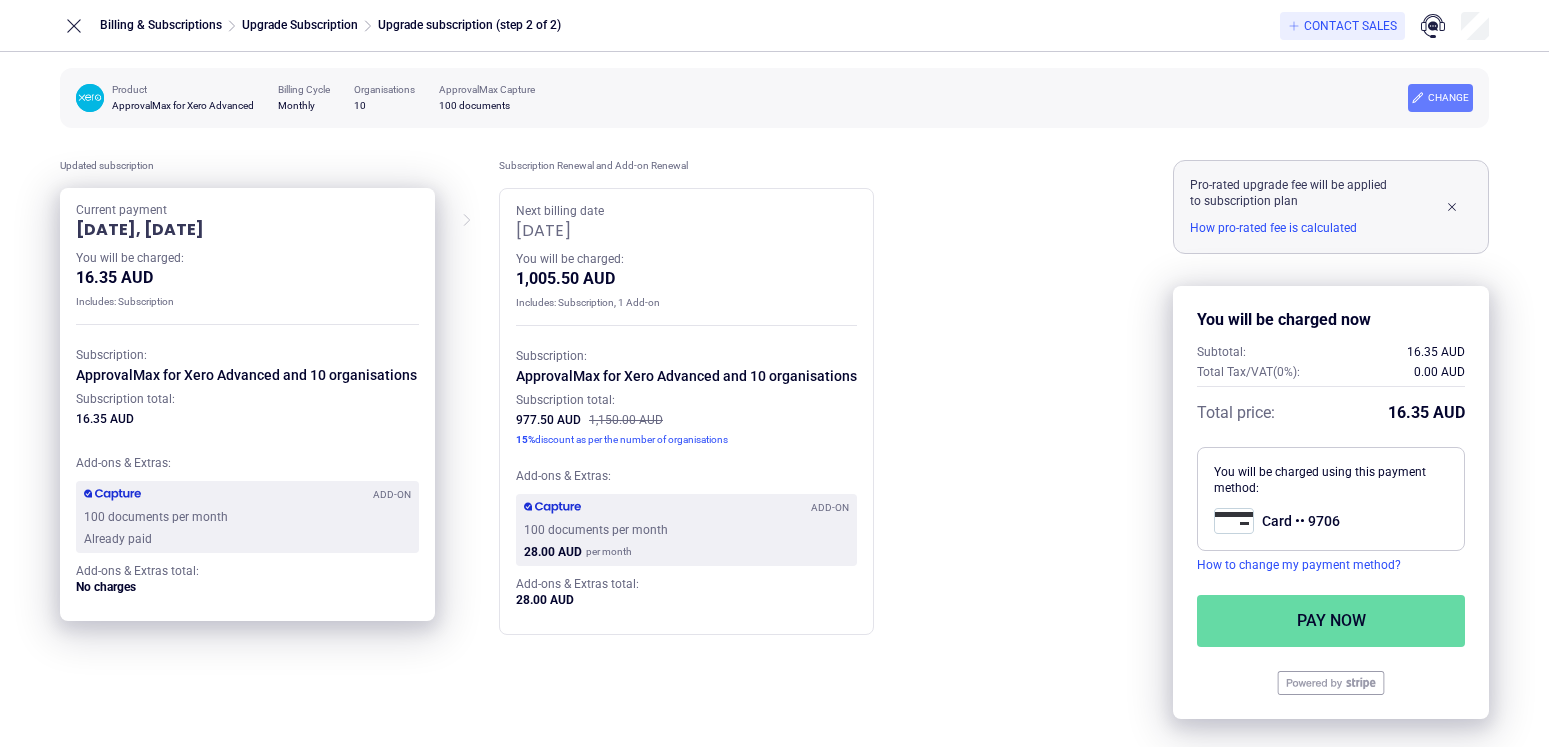 scroll, scrollTop: 12, scrollLeft: 0, axis: vertical 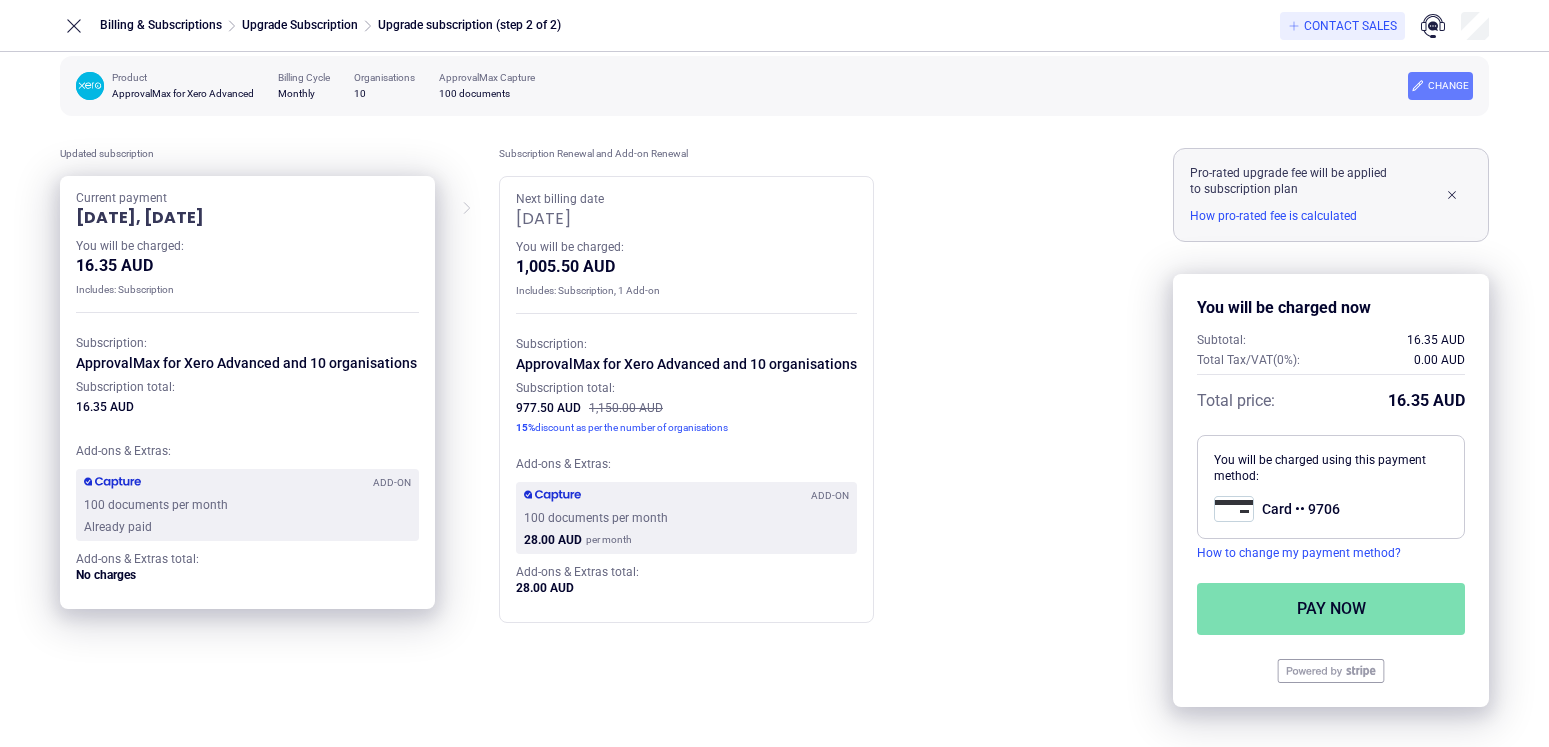 click on "Pay now" at bounding box center (1331, 609) 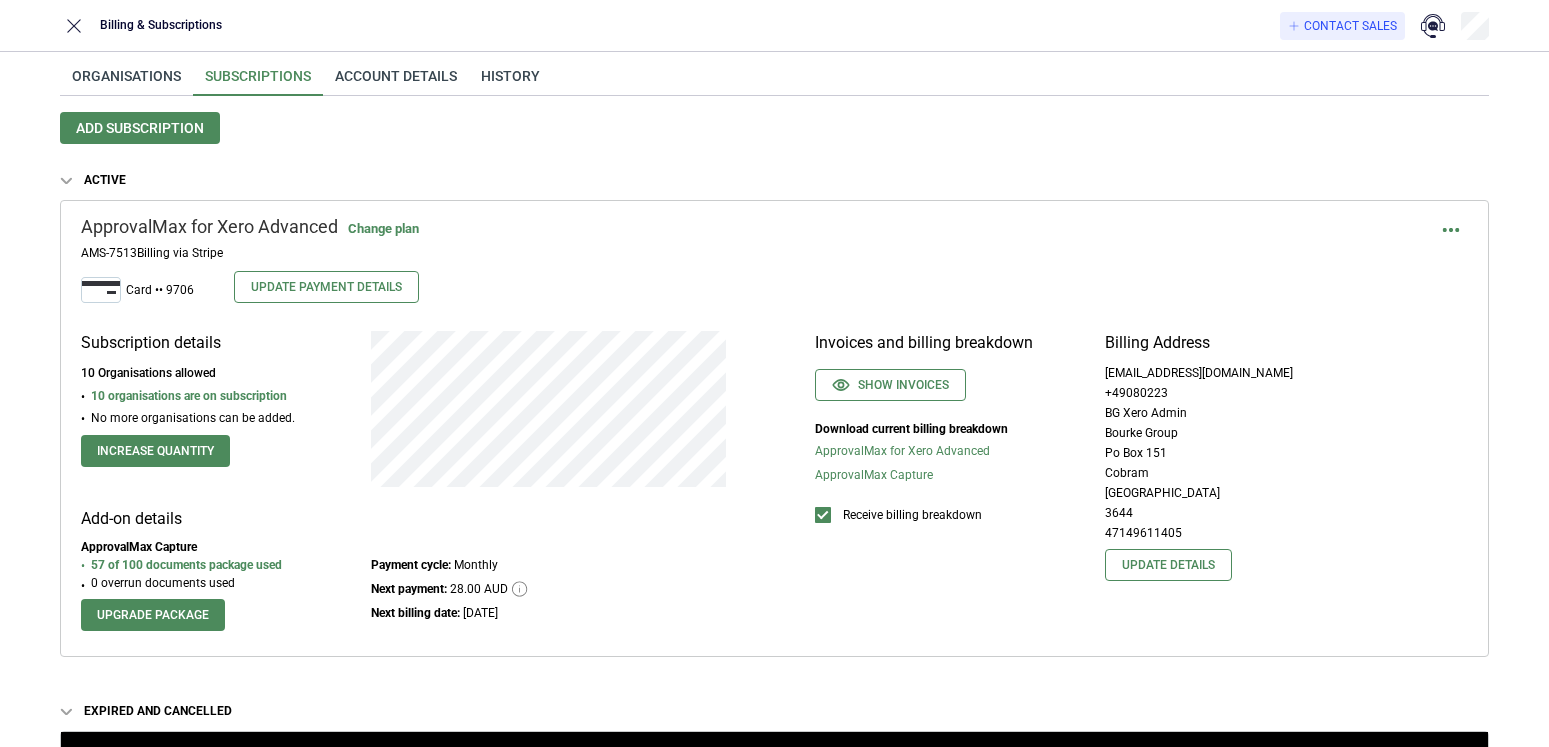 scroll, scrollTop: 0, scrollLeft: 0, axis: both 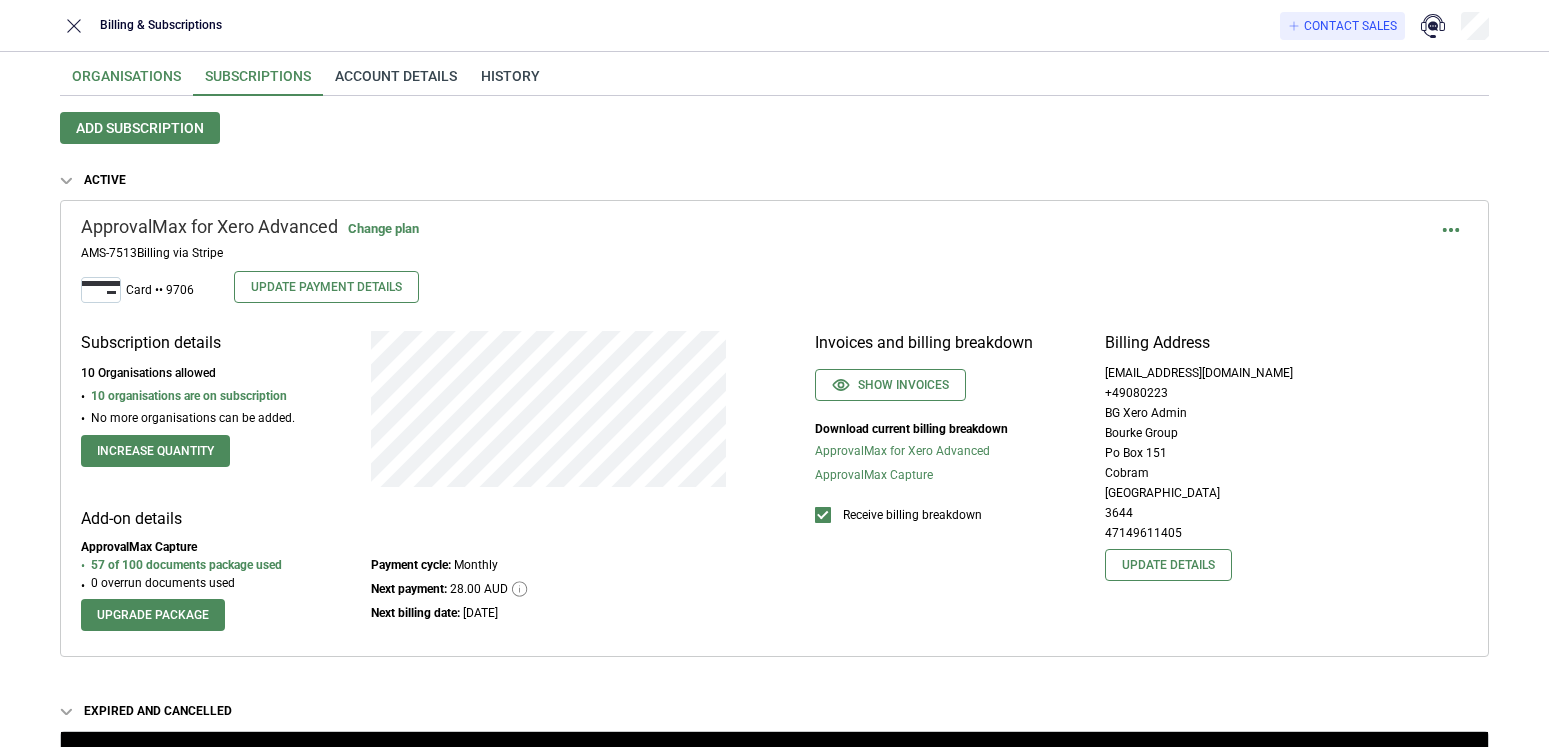 click on "Organisations" at bounding box center (126, 82) 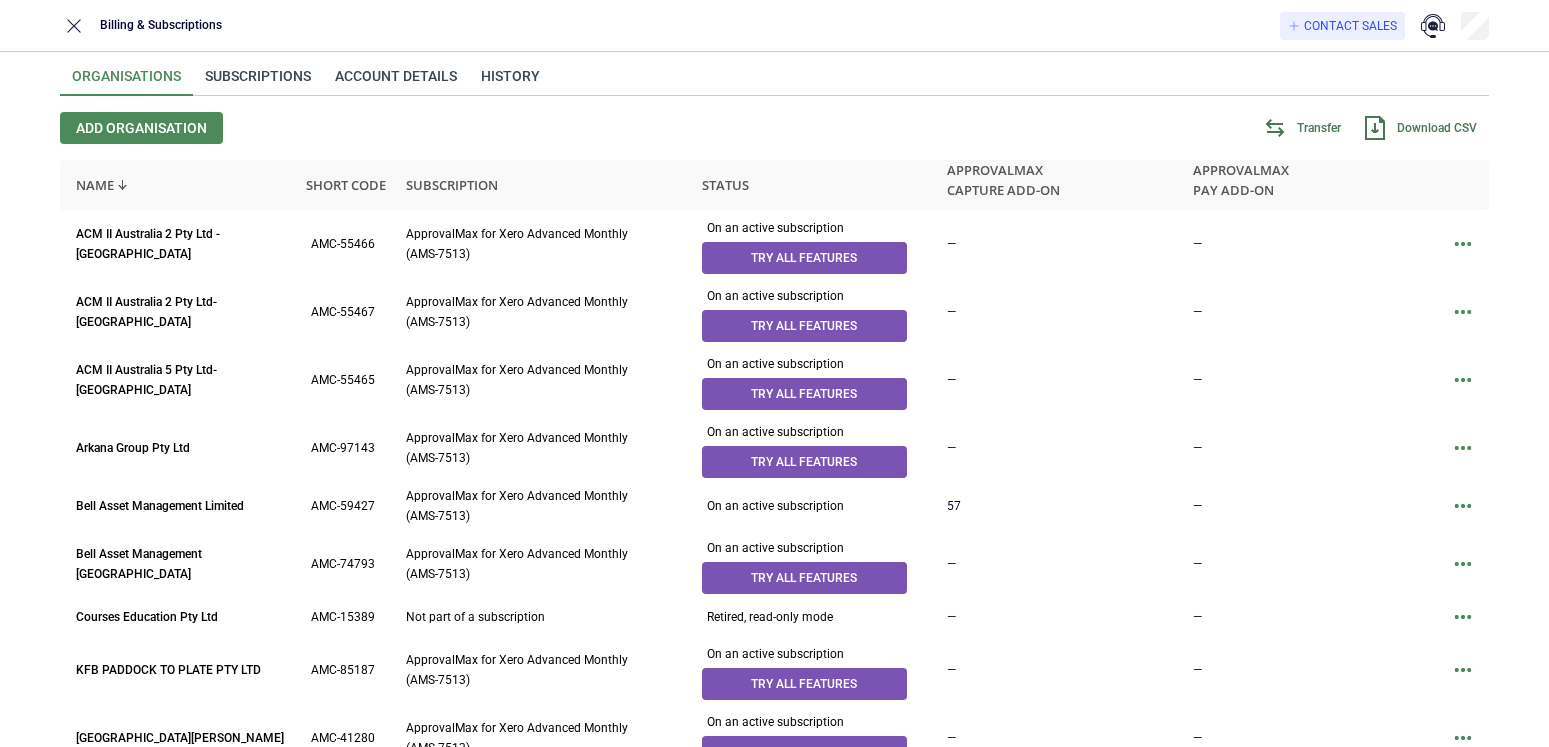 scroll, scrollTop: 0, scrollLeft: 0, axis: both 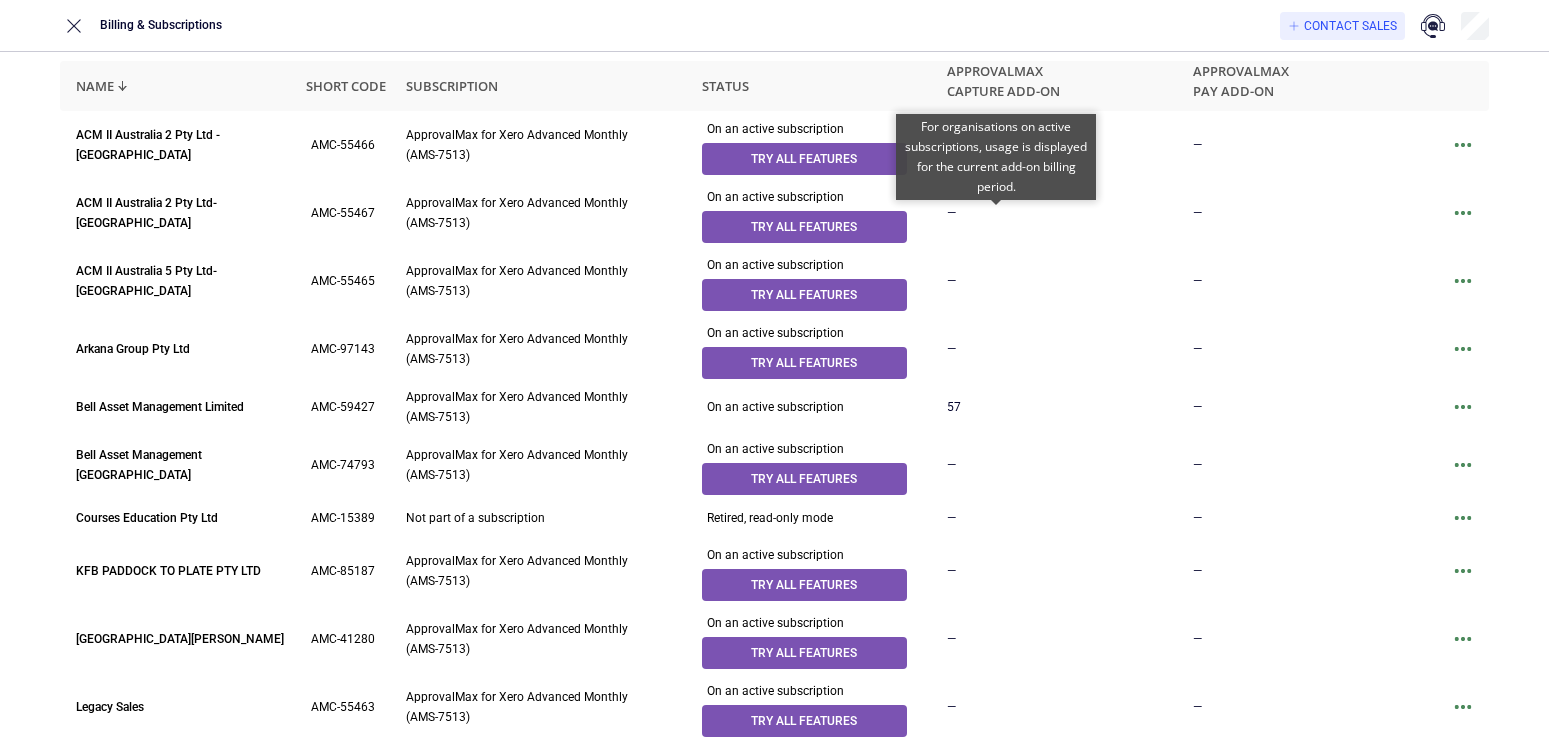 click on "ApprovalMax Capture add-on" at bounding box center [1003, 81] 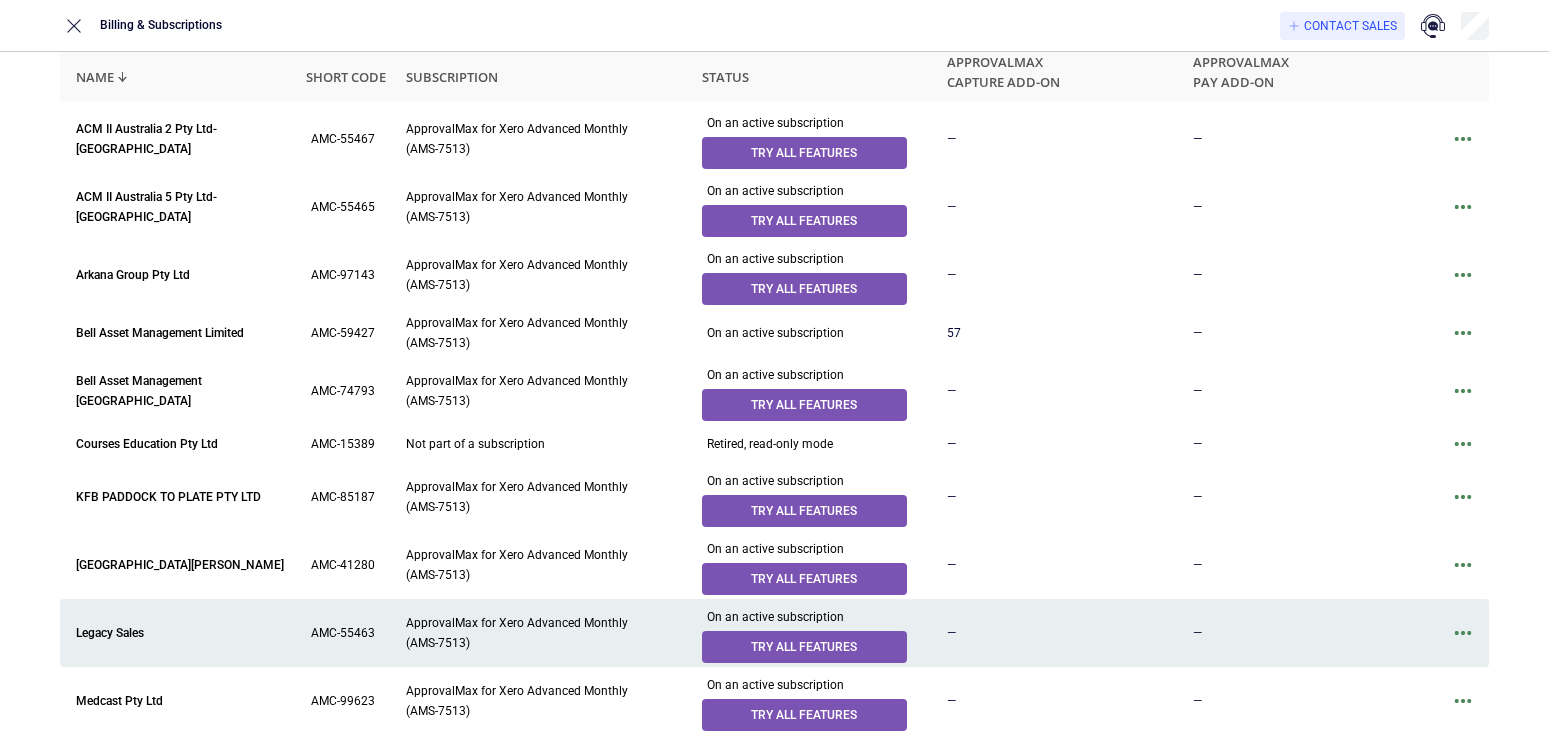 scroll, scrollTop: 201, scrollLeft: 0, axis: vertical 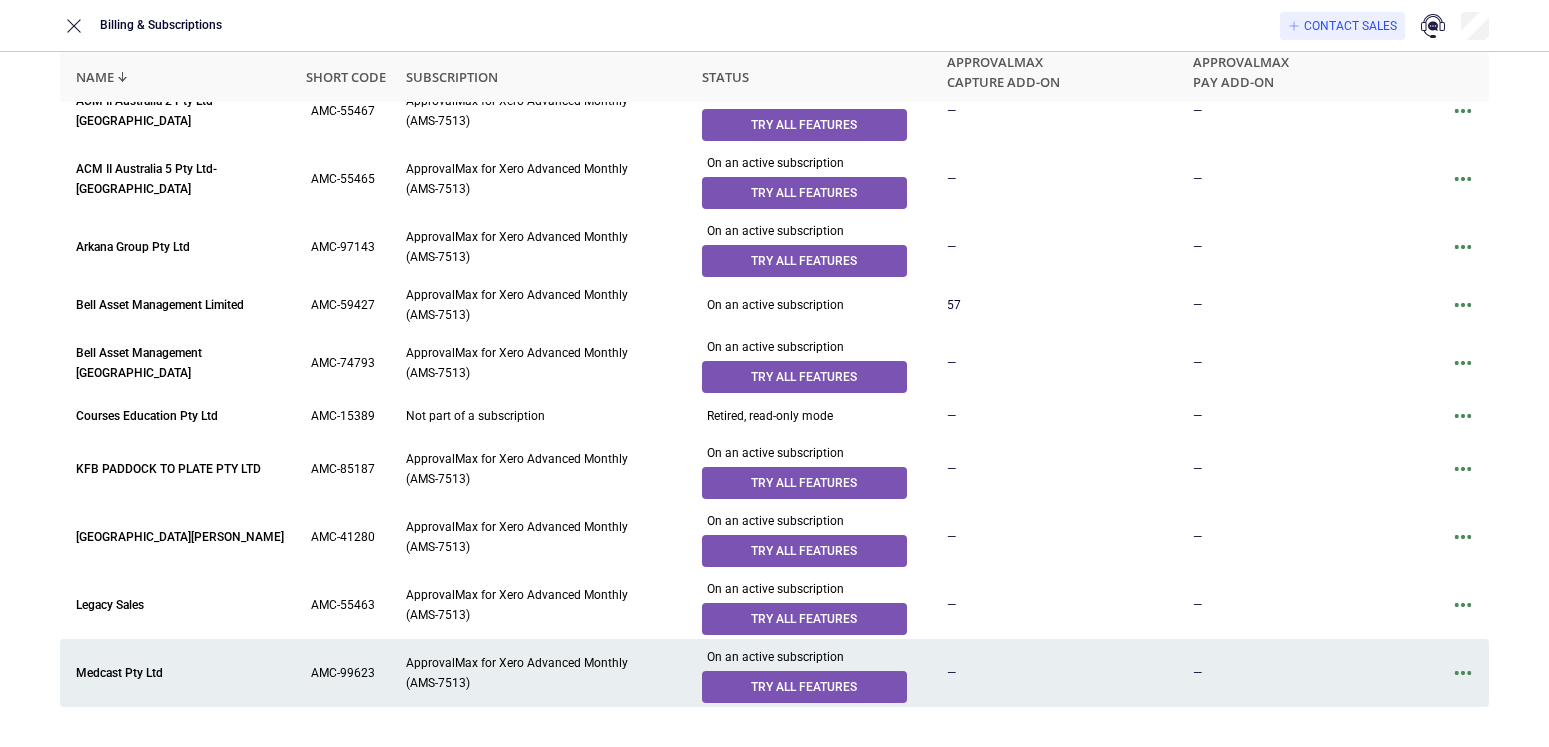click at bounding box center (1463, 673) 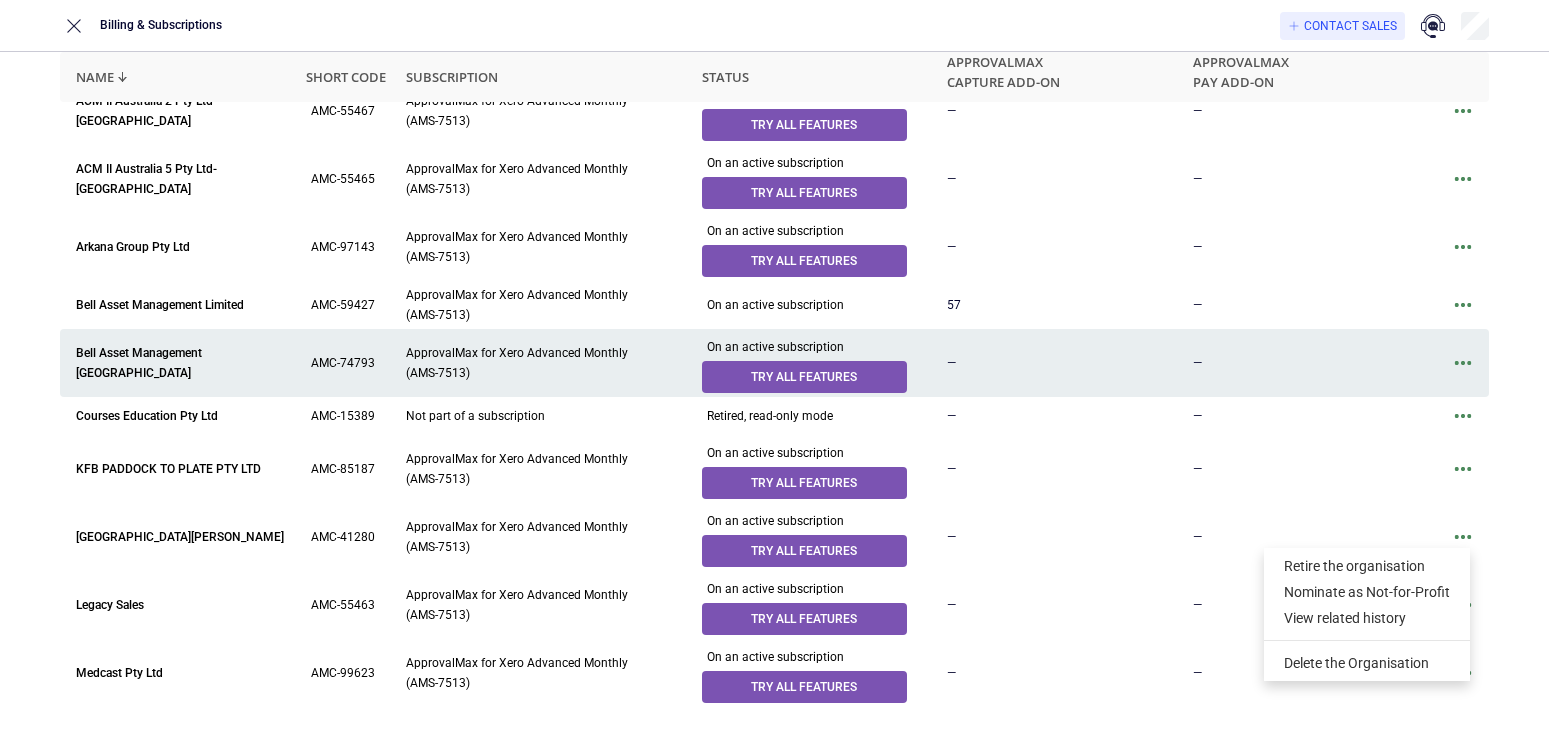 scroll, scrollTop: 0, scrollLeft: 0, axis: both 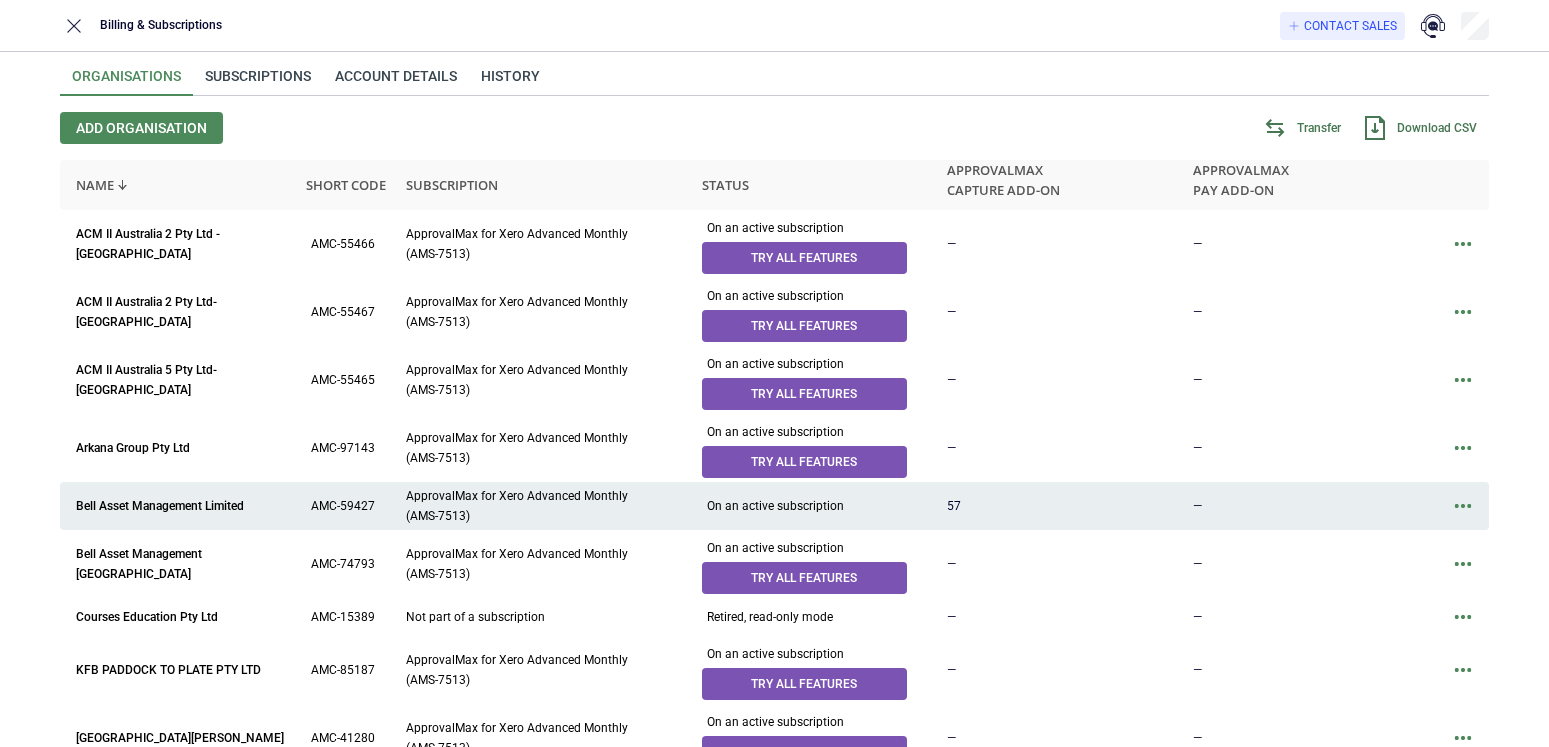 click 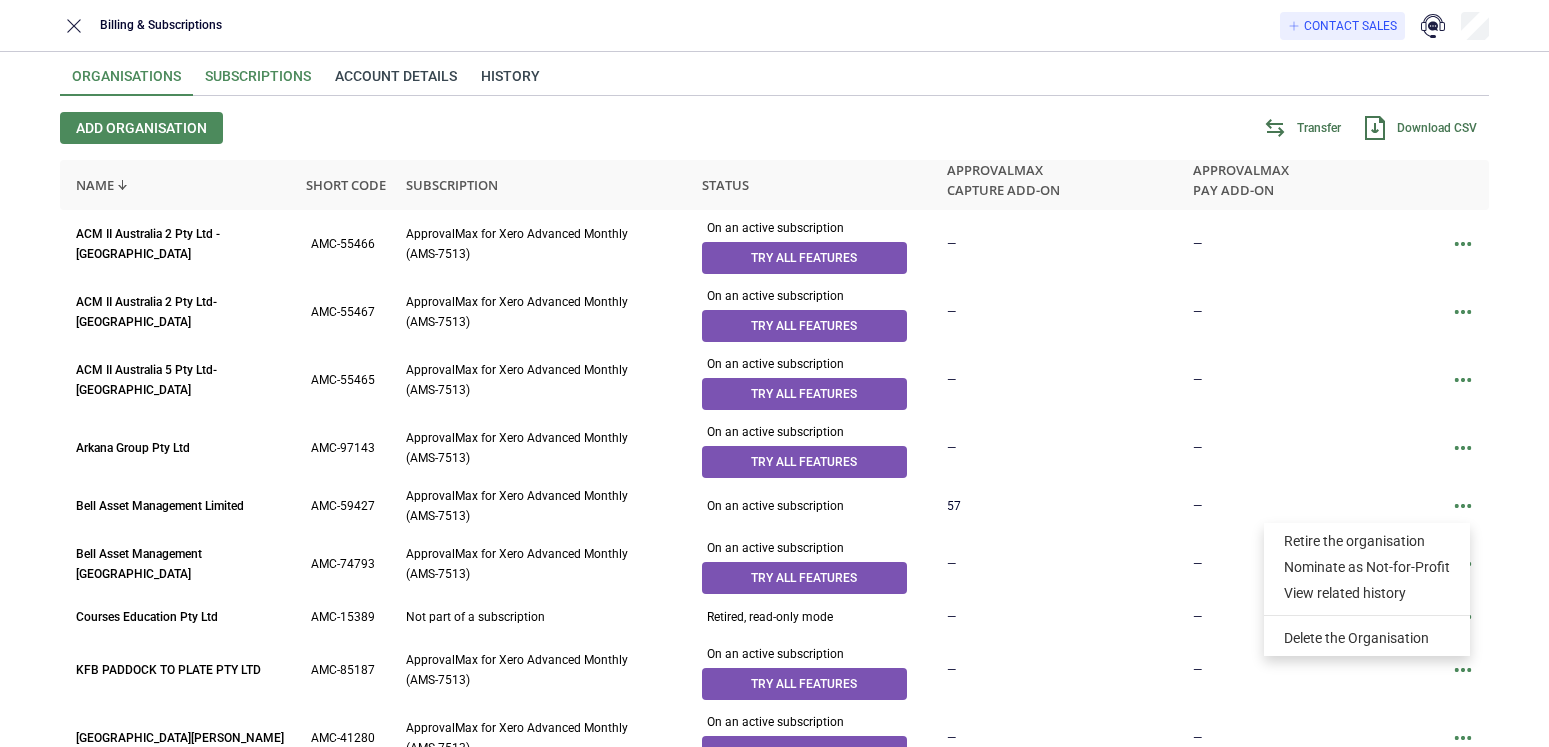 click on "Subscriptions" at bounding box center [258, 82] 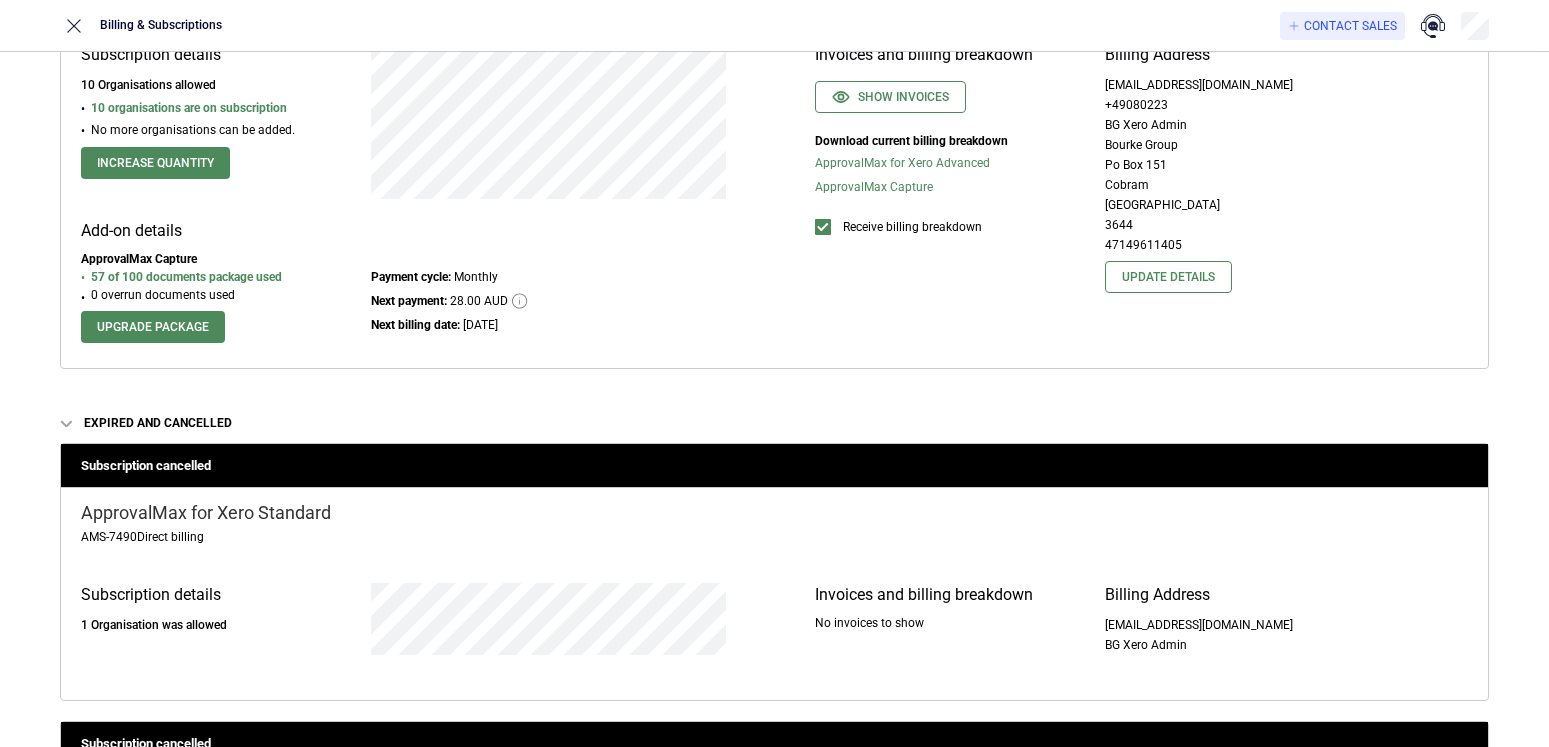 scroll, scrollTop: 0, scrollLeft: 0, axis: both 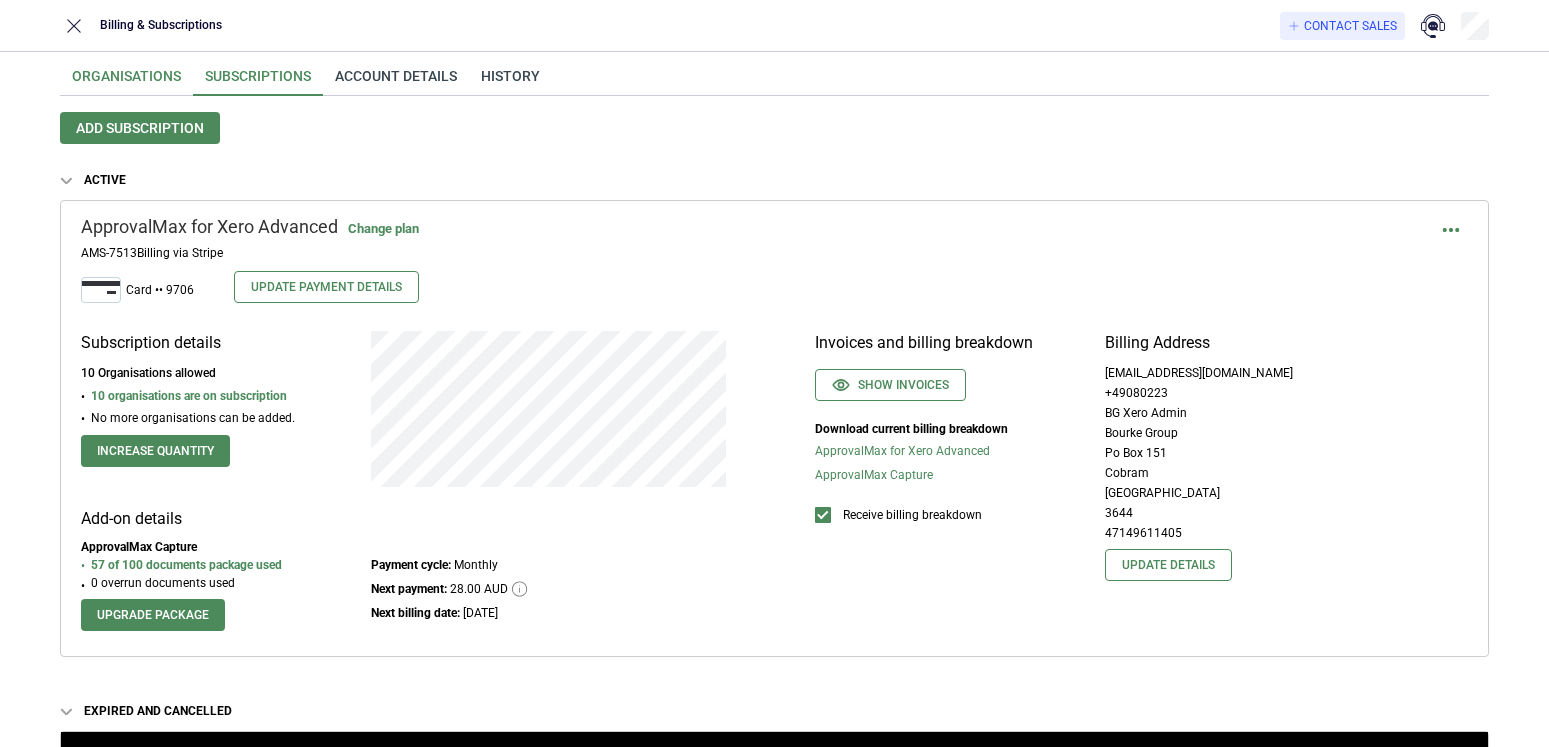 click on "Organisations" at bounding box center [126, 82] 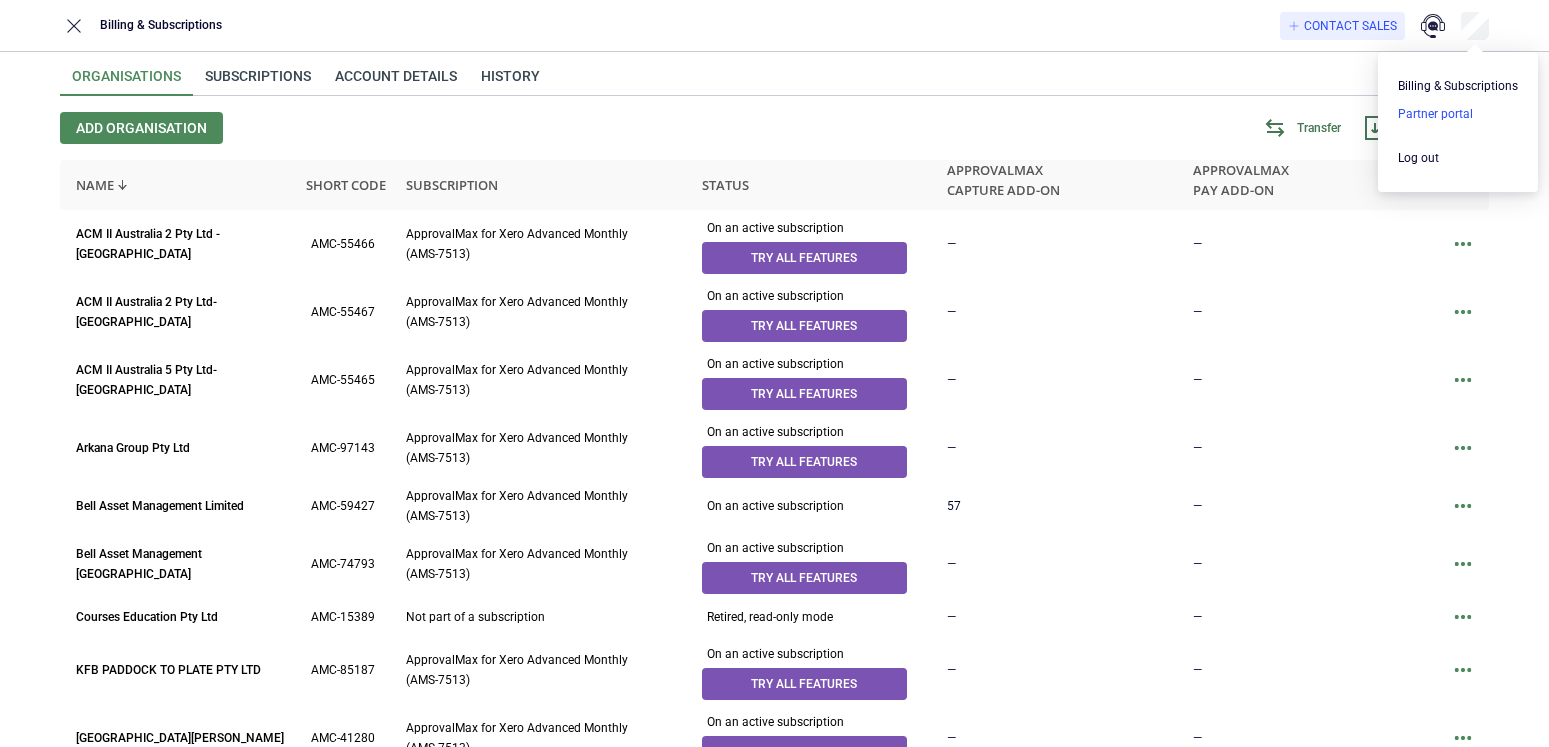 click at bounding box center (1458, 114) 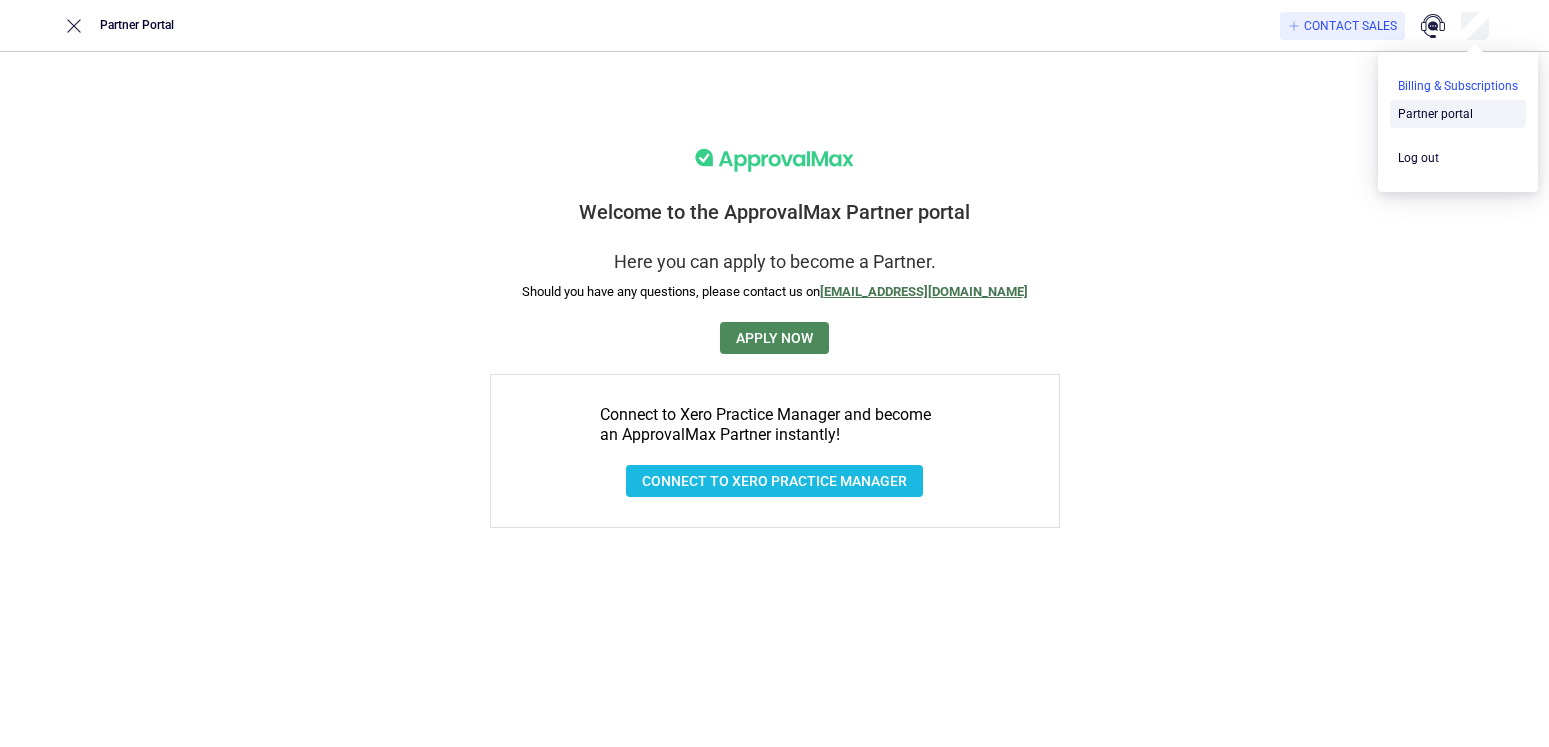 click at bounding box center [1458, 86] 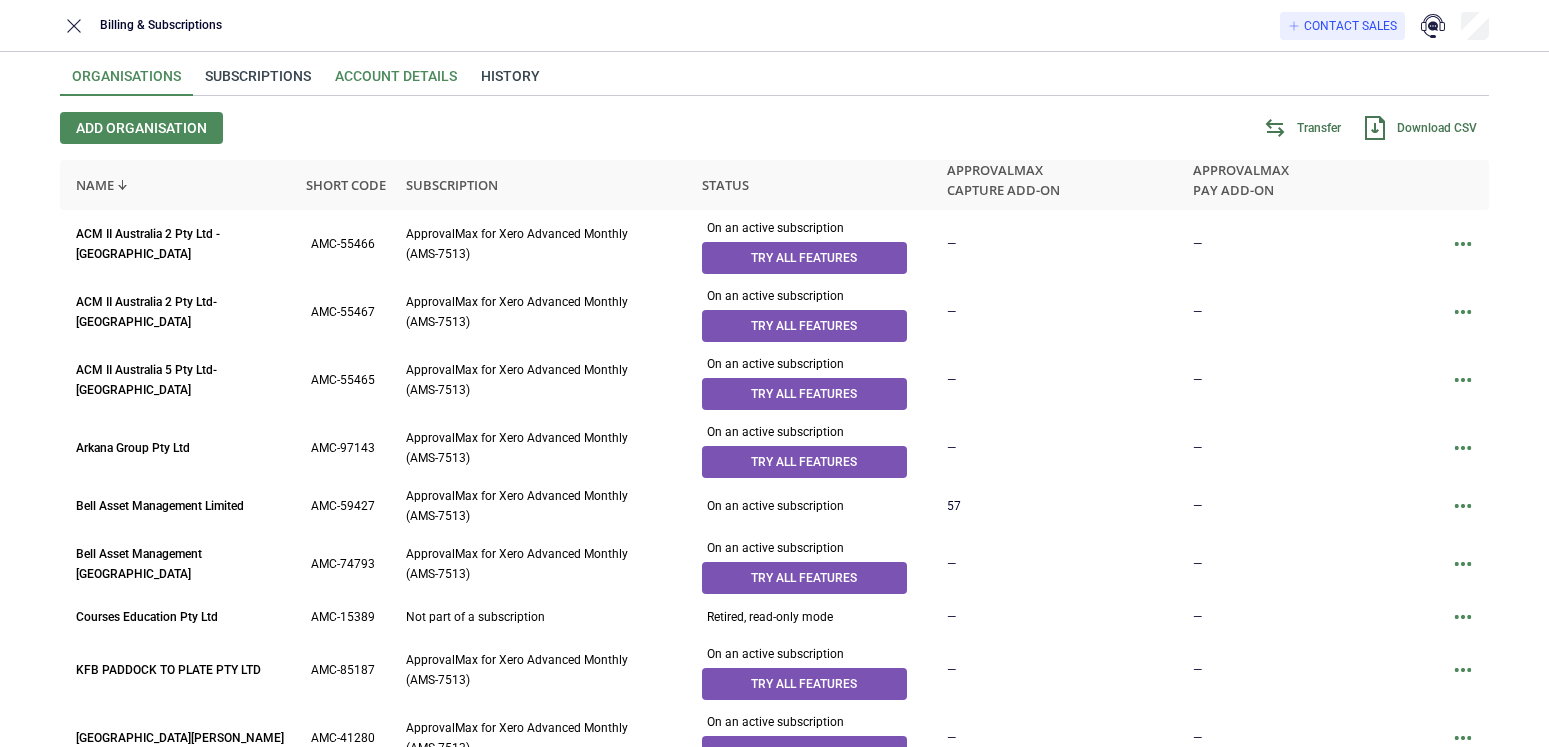 click on "Account details" at bounding box center (396, 82) 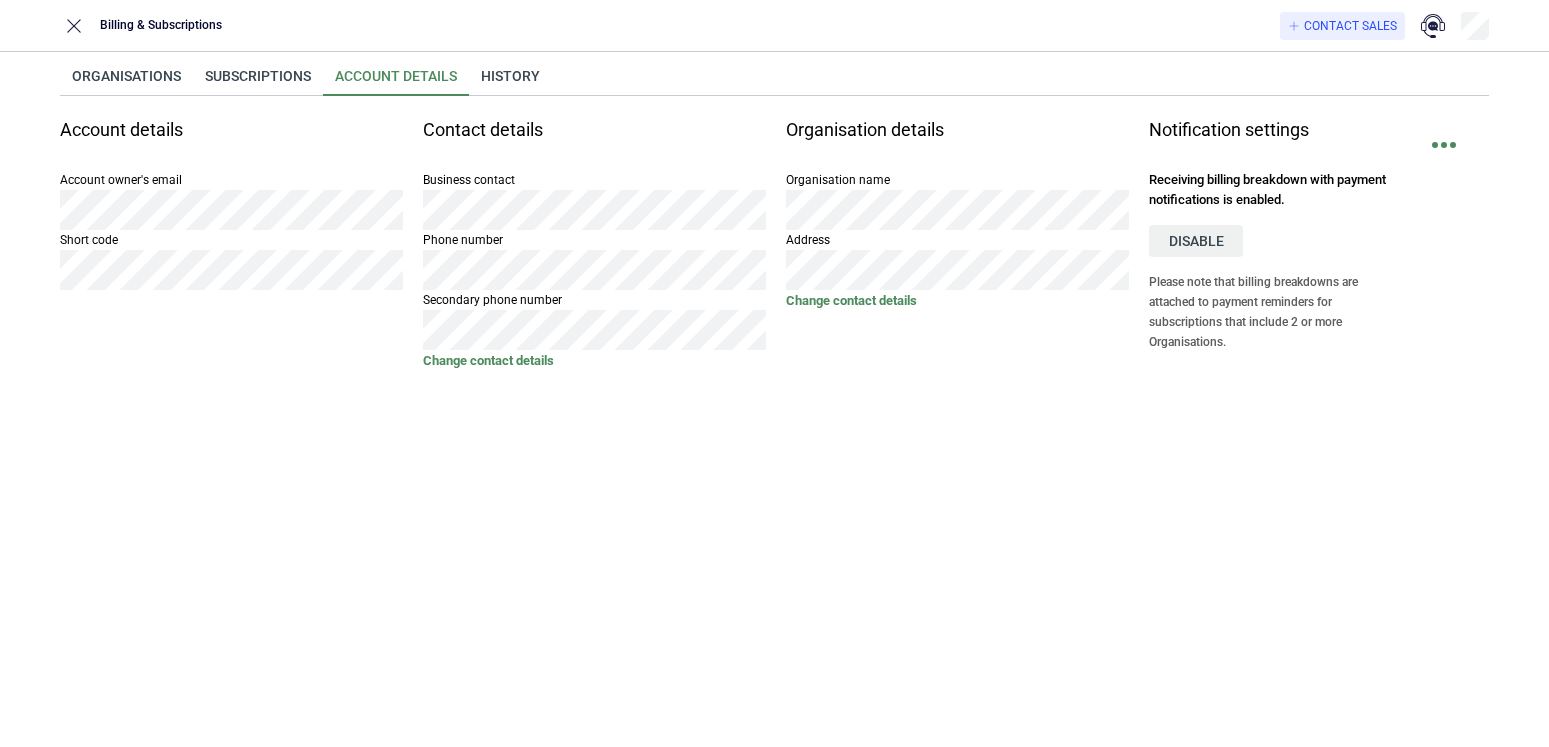 click on "Organisations Subscriptions Account details History Account details Account owner's email Short code Contact details Business contact Phone number Secondary phone number Change contact details Organisation details Organisation name Address Change contact details Notification settings Receiving billing breakdown with payment notifications is enabled. Disable Please note that billing breakdowns are attached to payment reminders for subscriptions that include 2 or more Organisations." at bounding box center [774, 399] 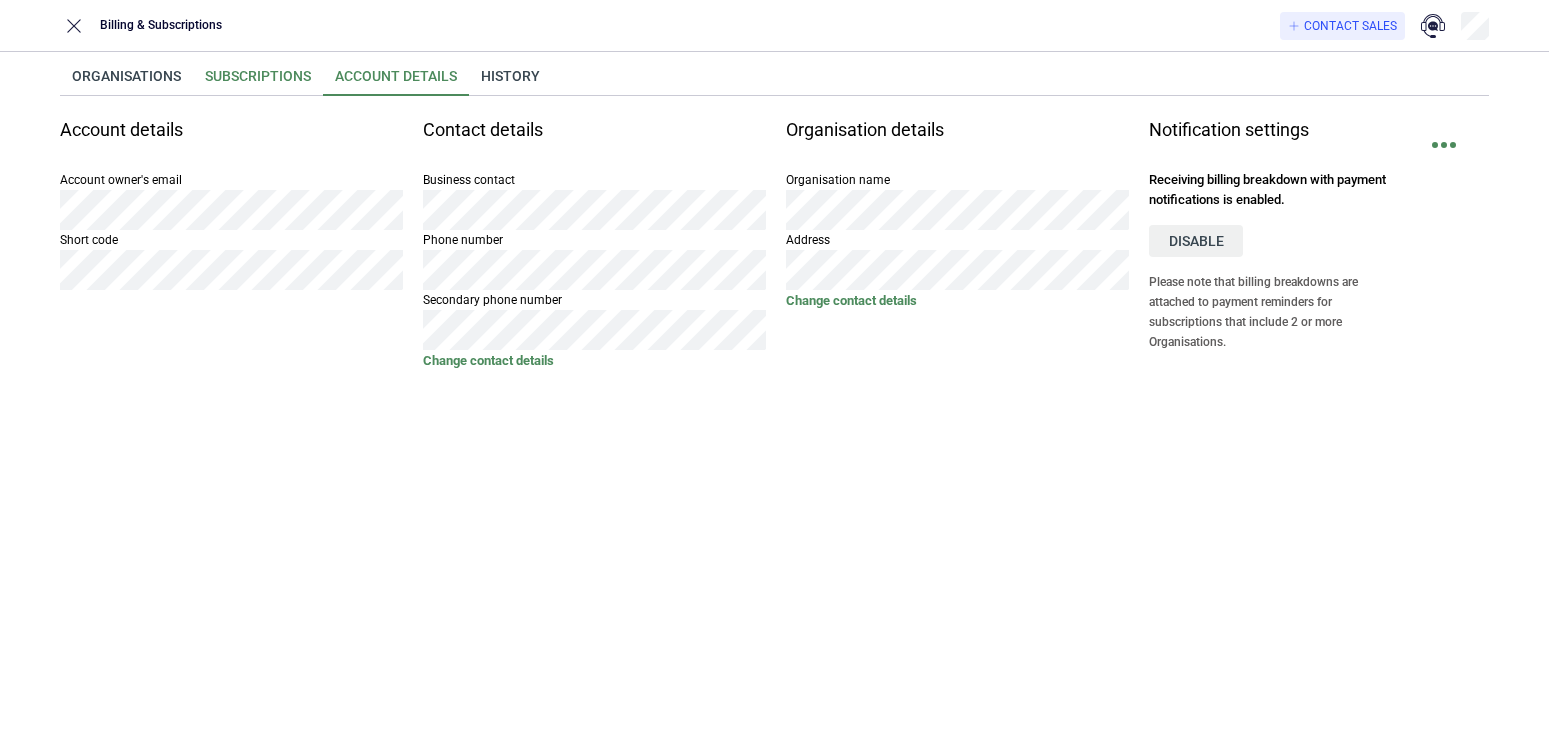click on "Subscriptions" at bounding box center (258, 82) 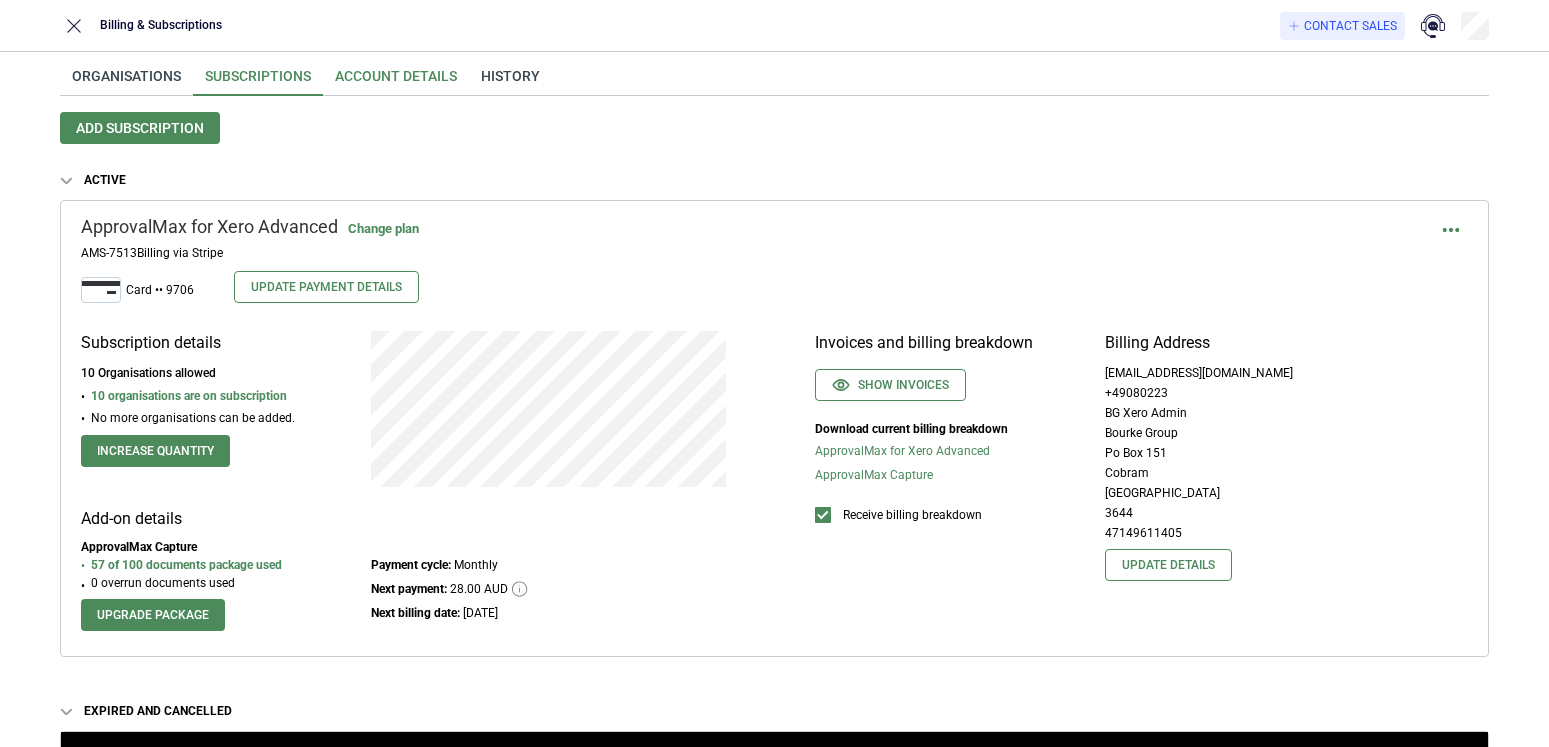 click on "Account details" at bounding box center (396, 82) 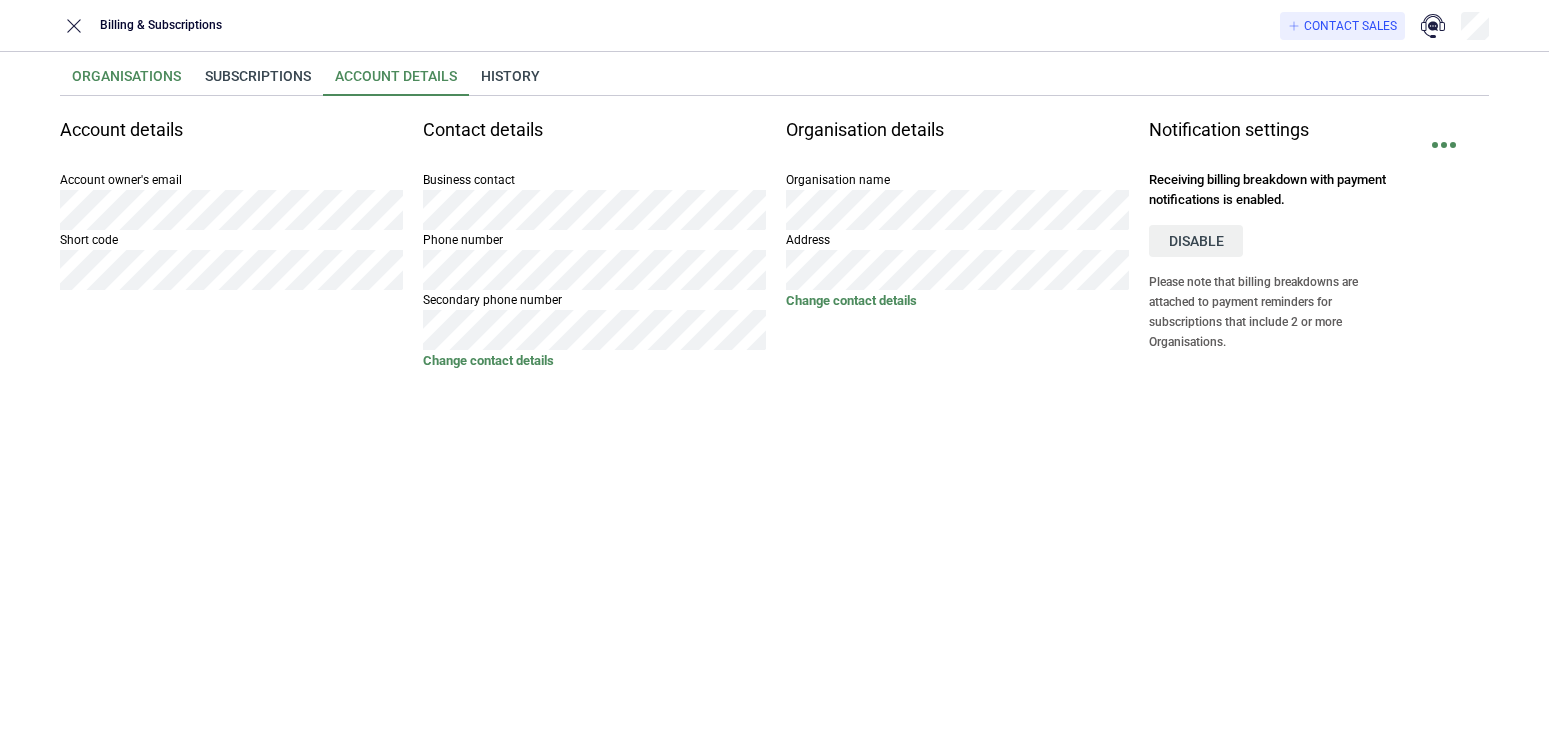 click on "Organisations" at bounding box center (126, 82) 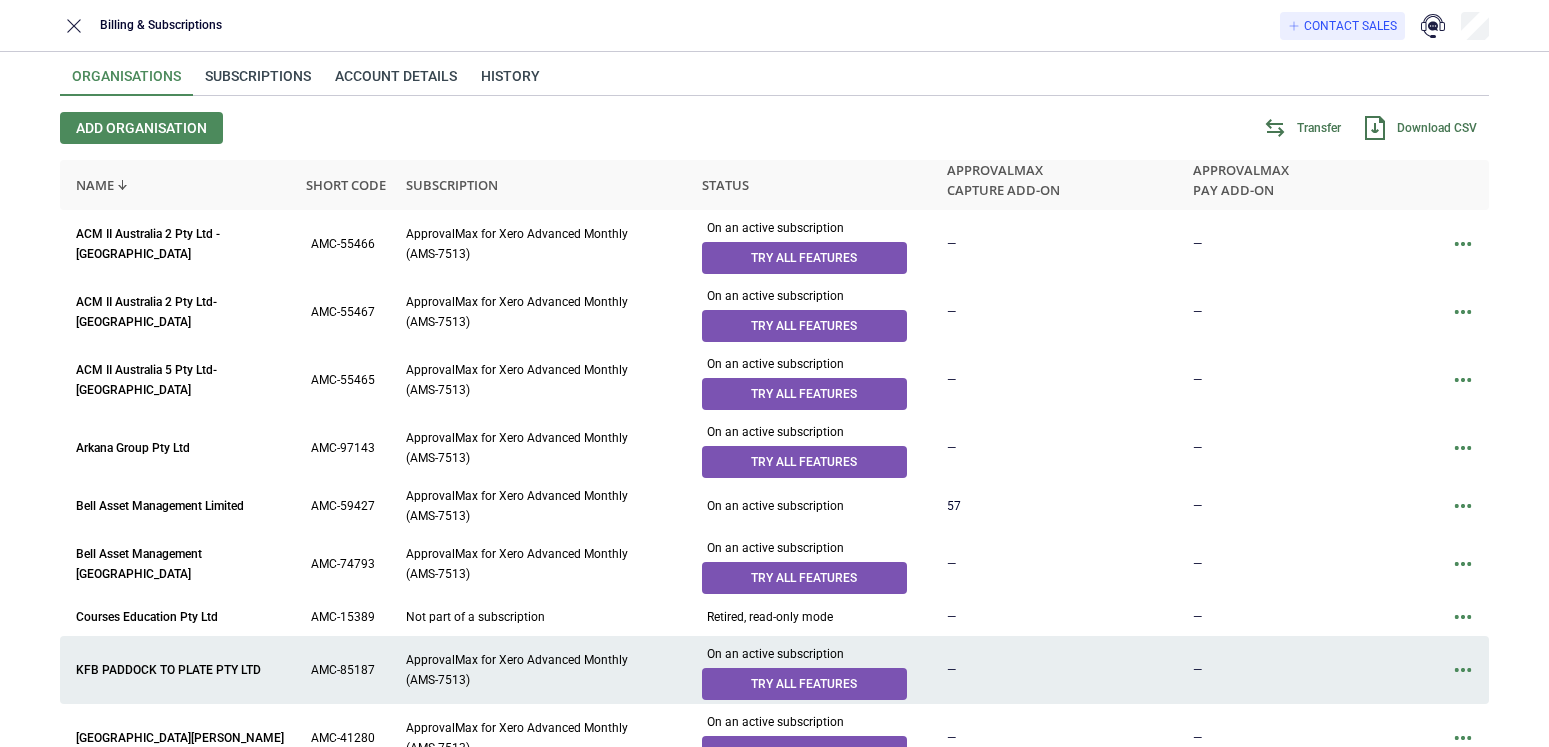 scroll, scrollTop: 201, scrollLeft: 0, axis: vertical 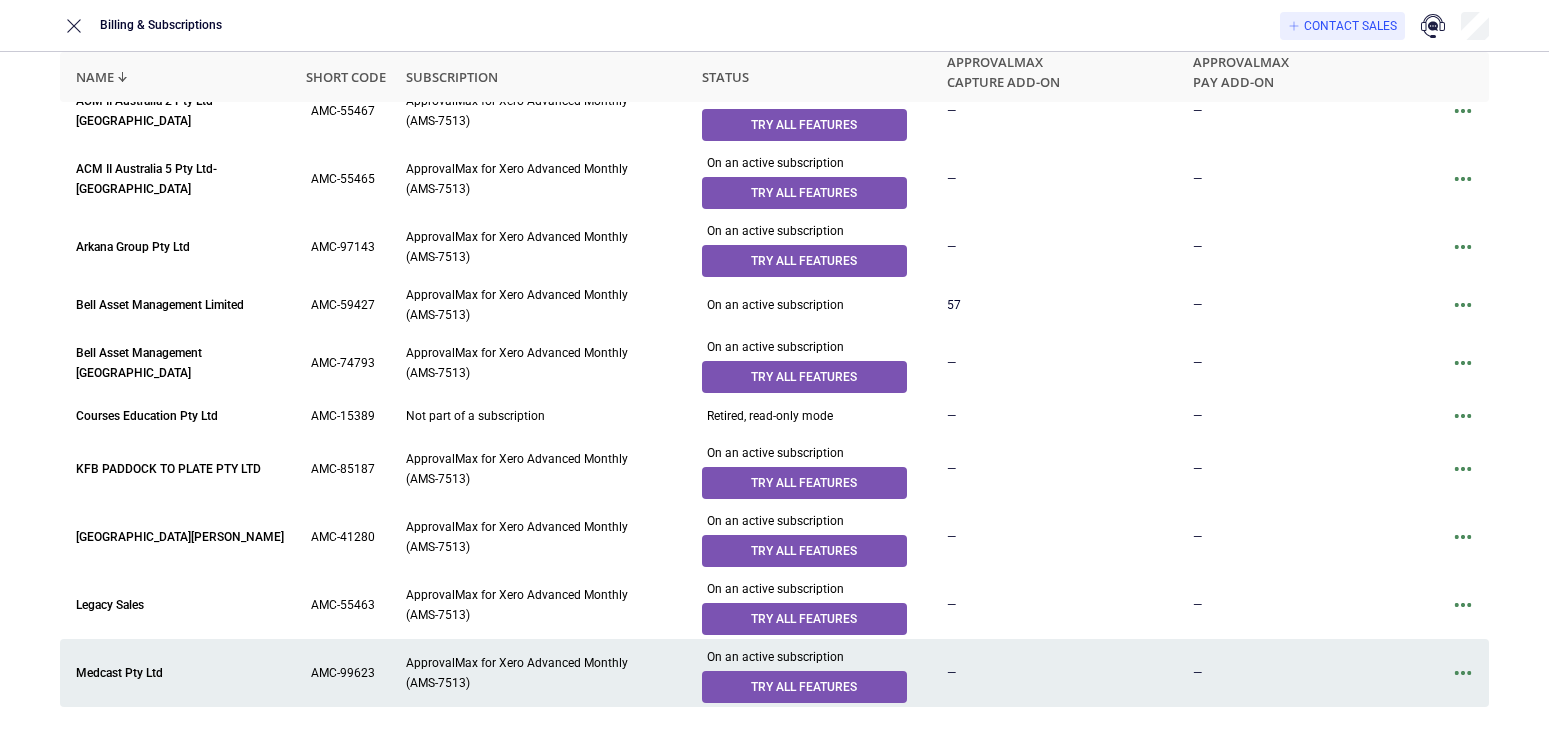 click at bounding box center (1463, 673) 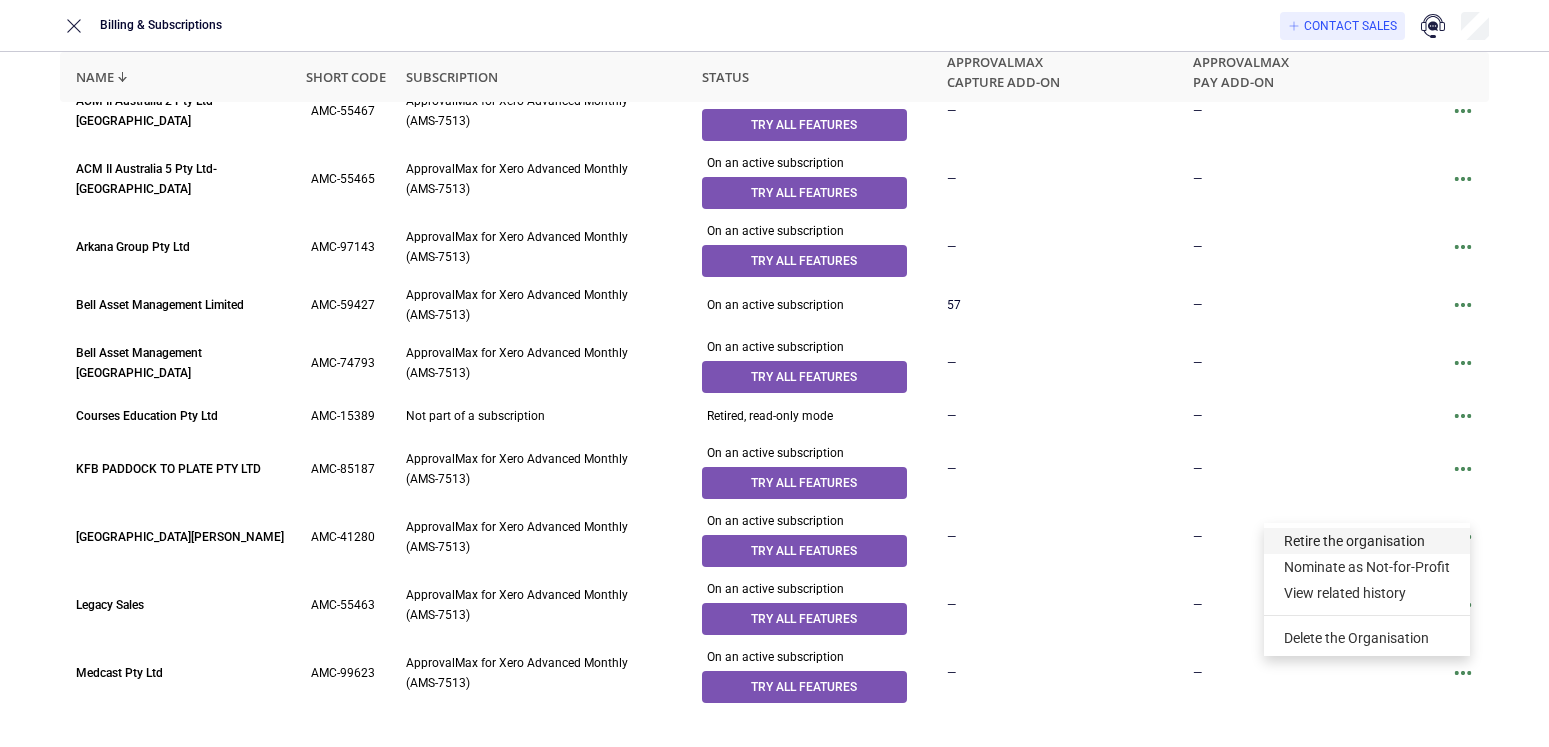 click on "Retire the organisation" at bounding box center [1367, 541] 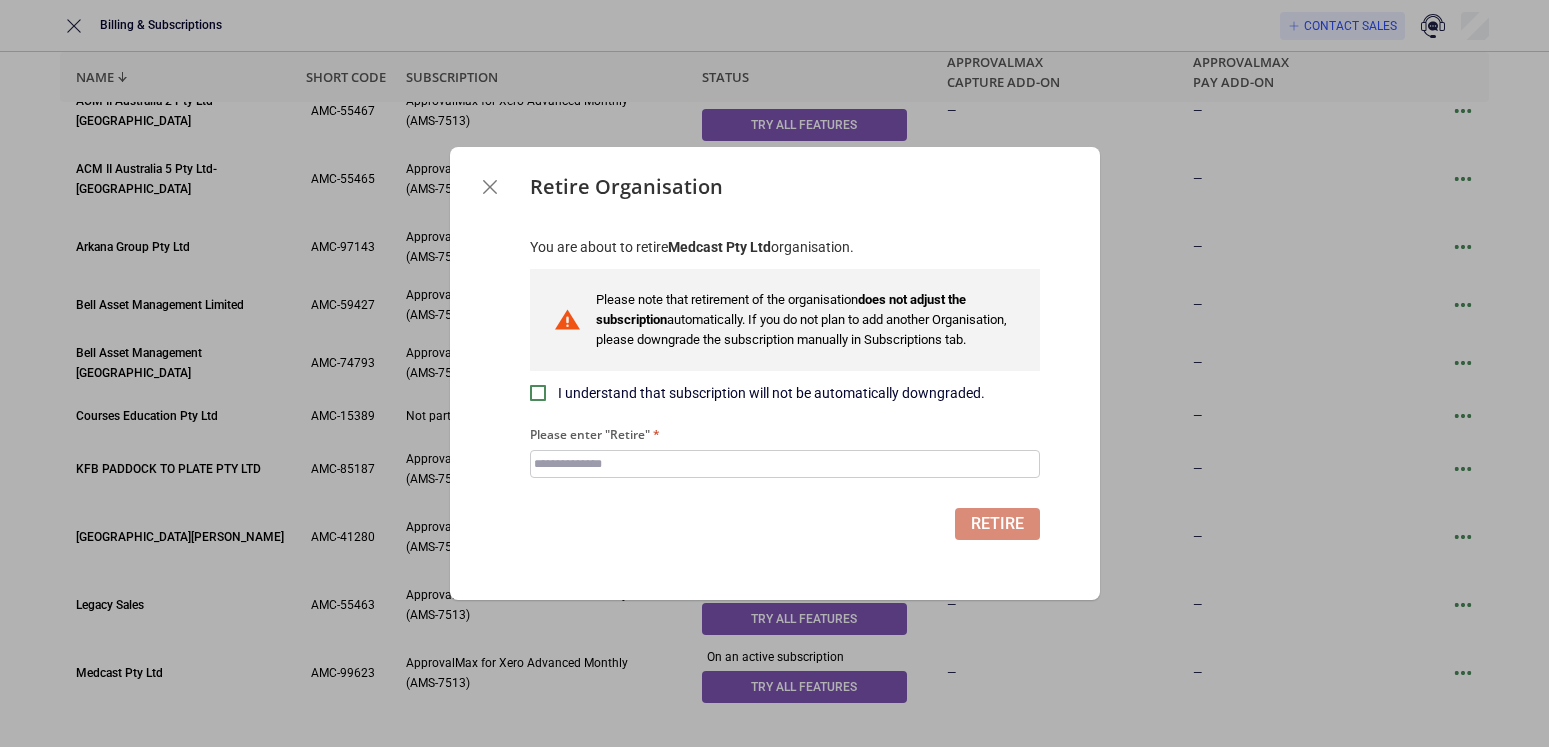 click at bounding box center (490, 187) 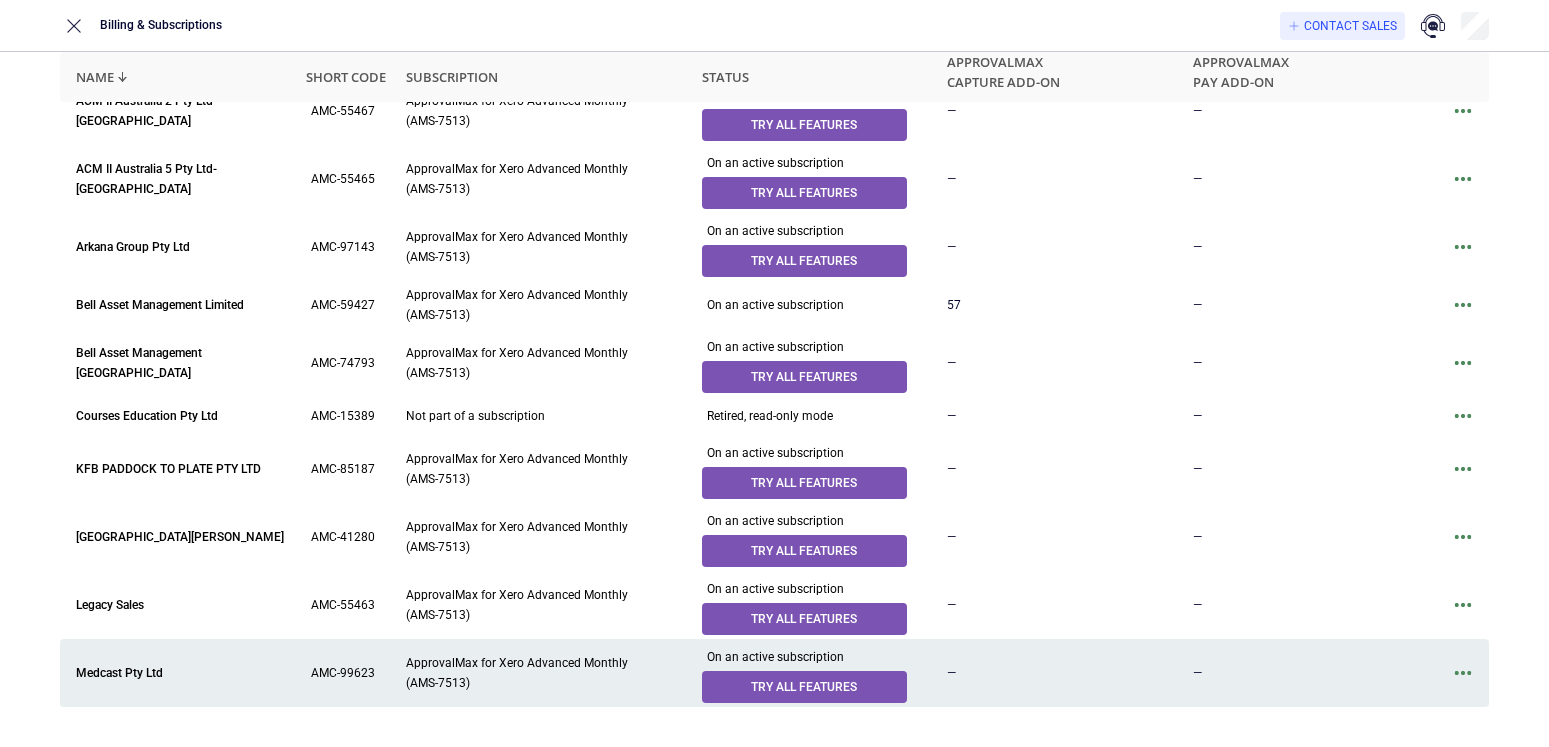 click 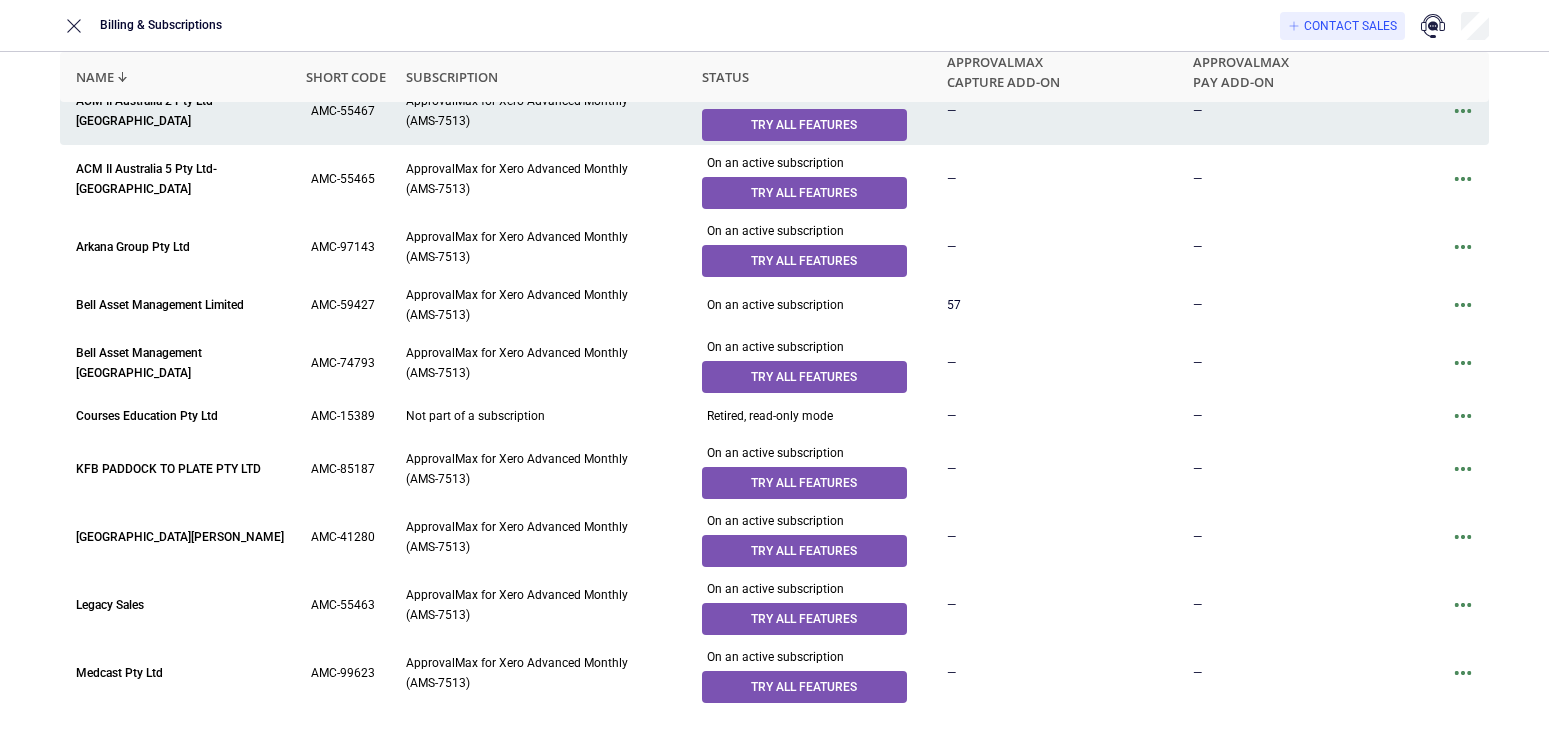 scroll, scrollTop: 0, scrollLeft: 0, axis: both 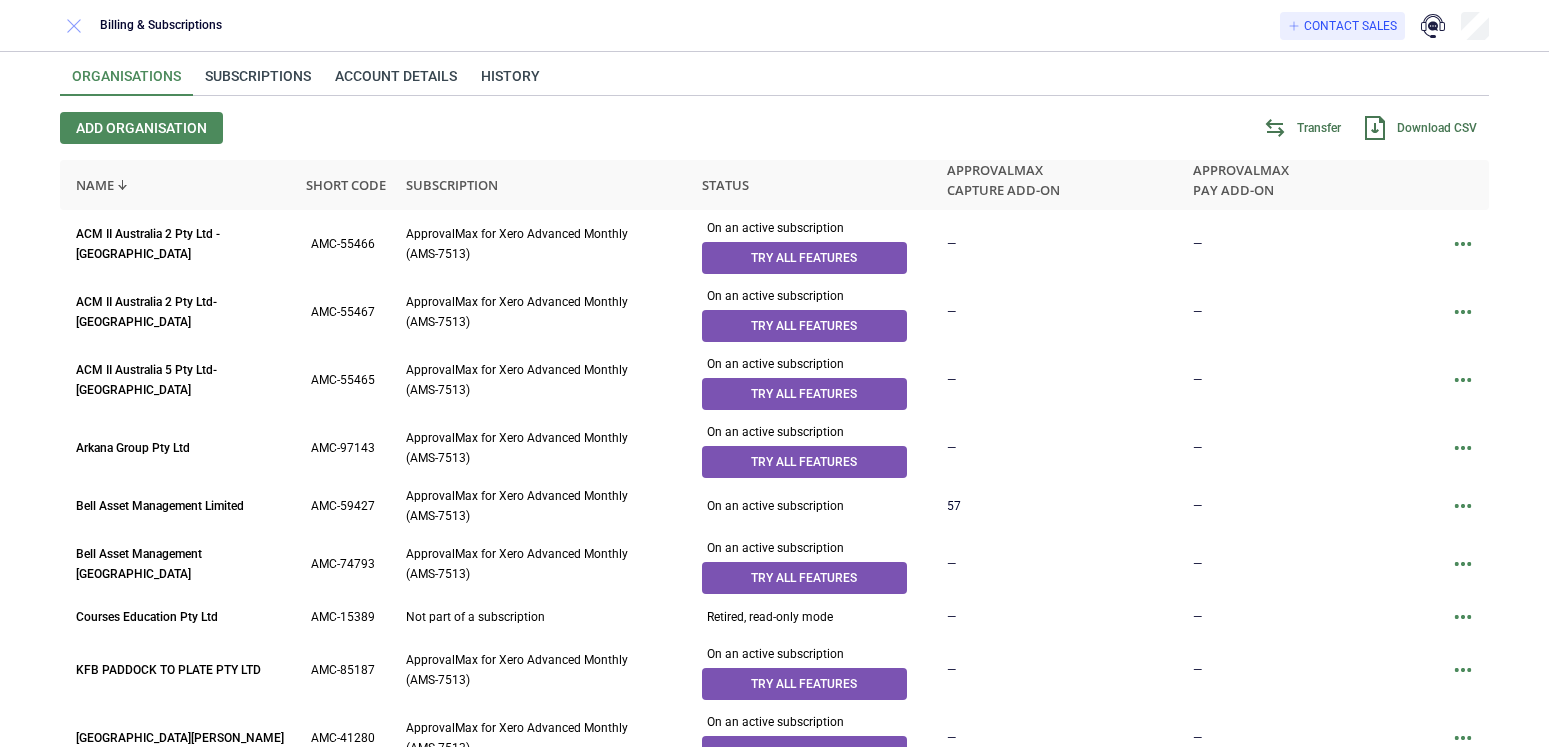 click 